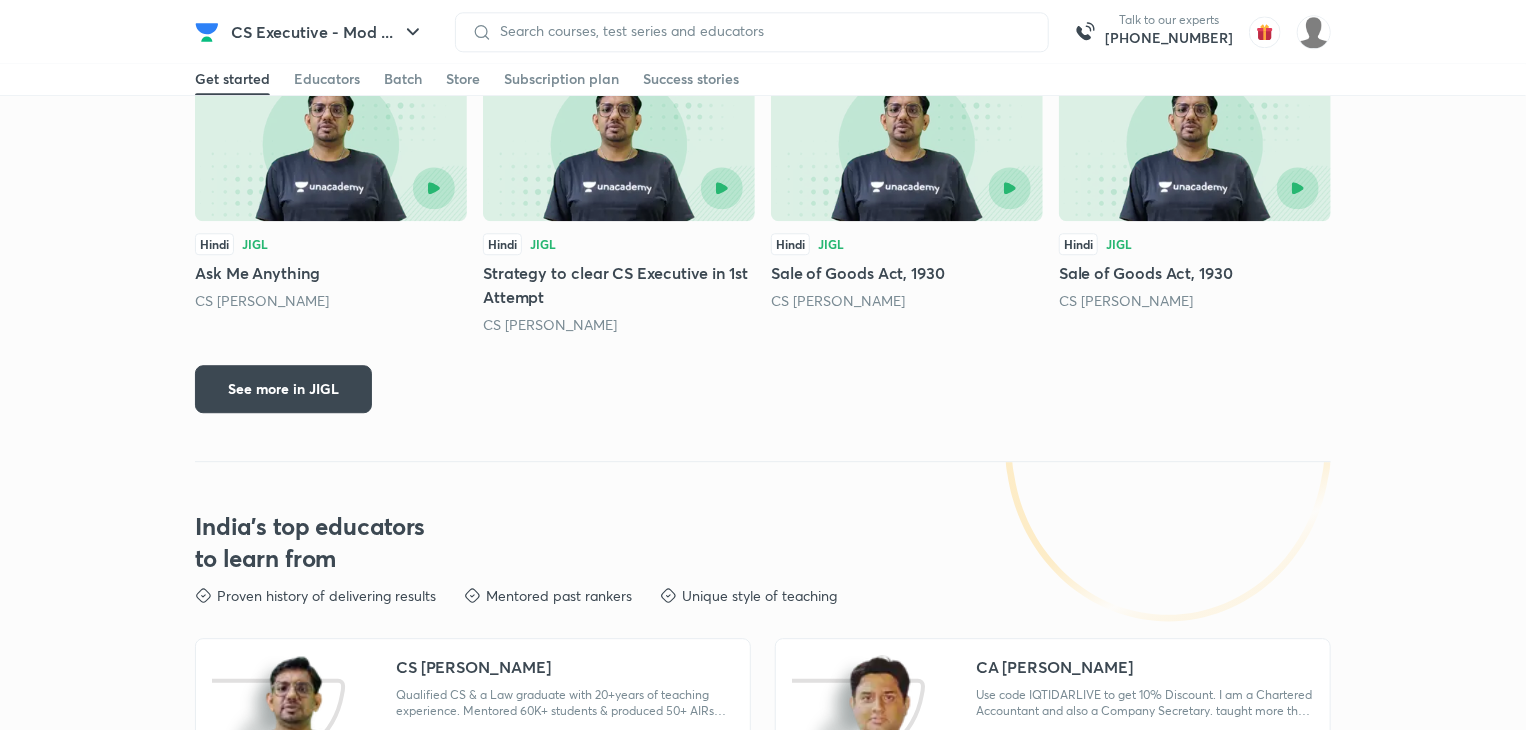 scroll, scrollTop: 2553, scrollLeft: 0, axis: vertical 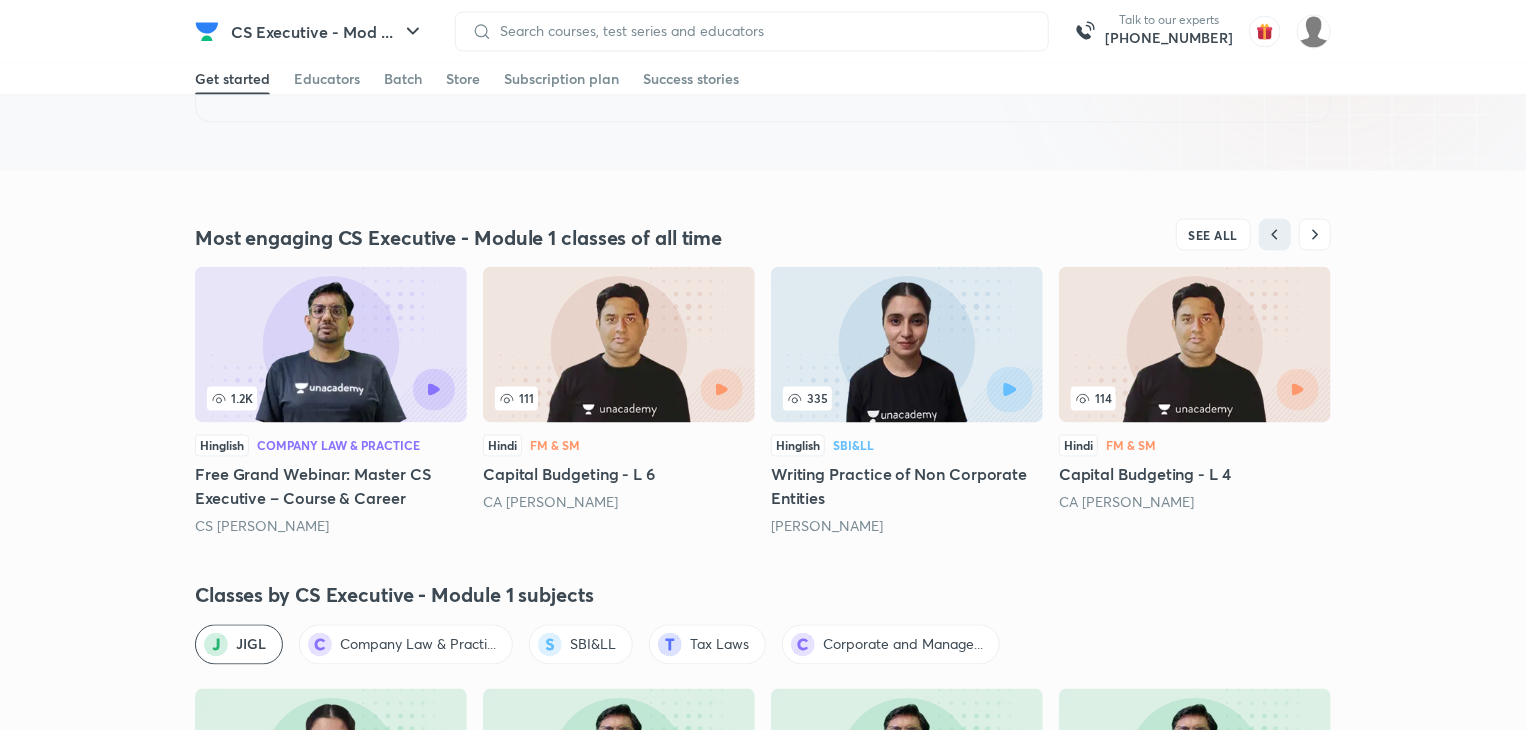 click at bounding box center (1010, 390) 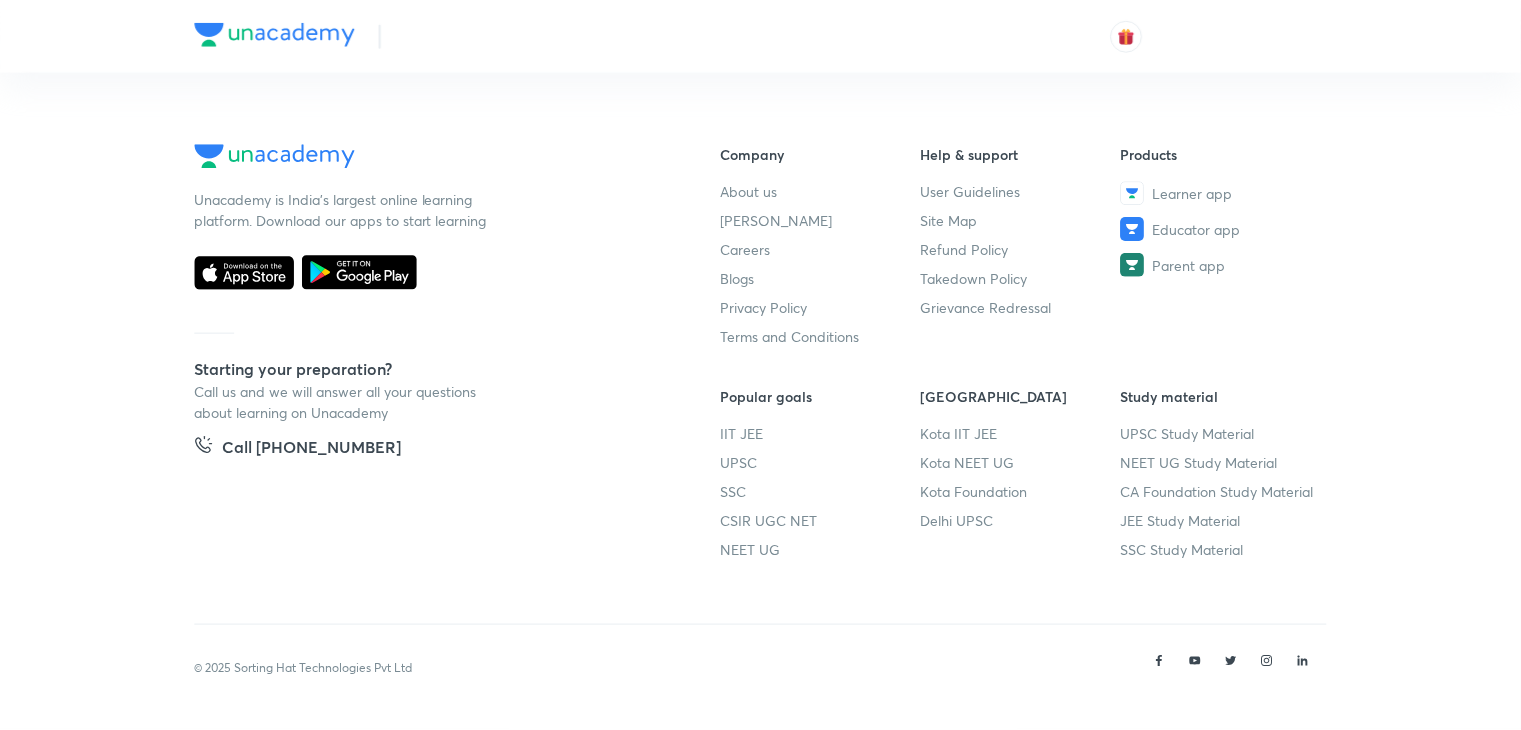 scroll, scrollTop: 886, scrollLeft: 0, axis: vertical 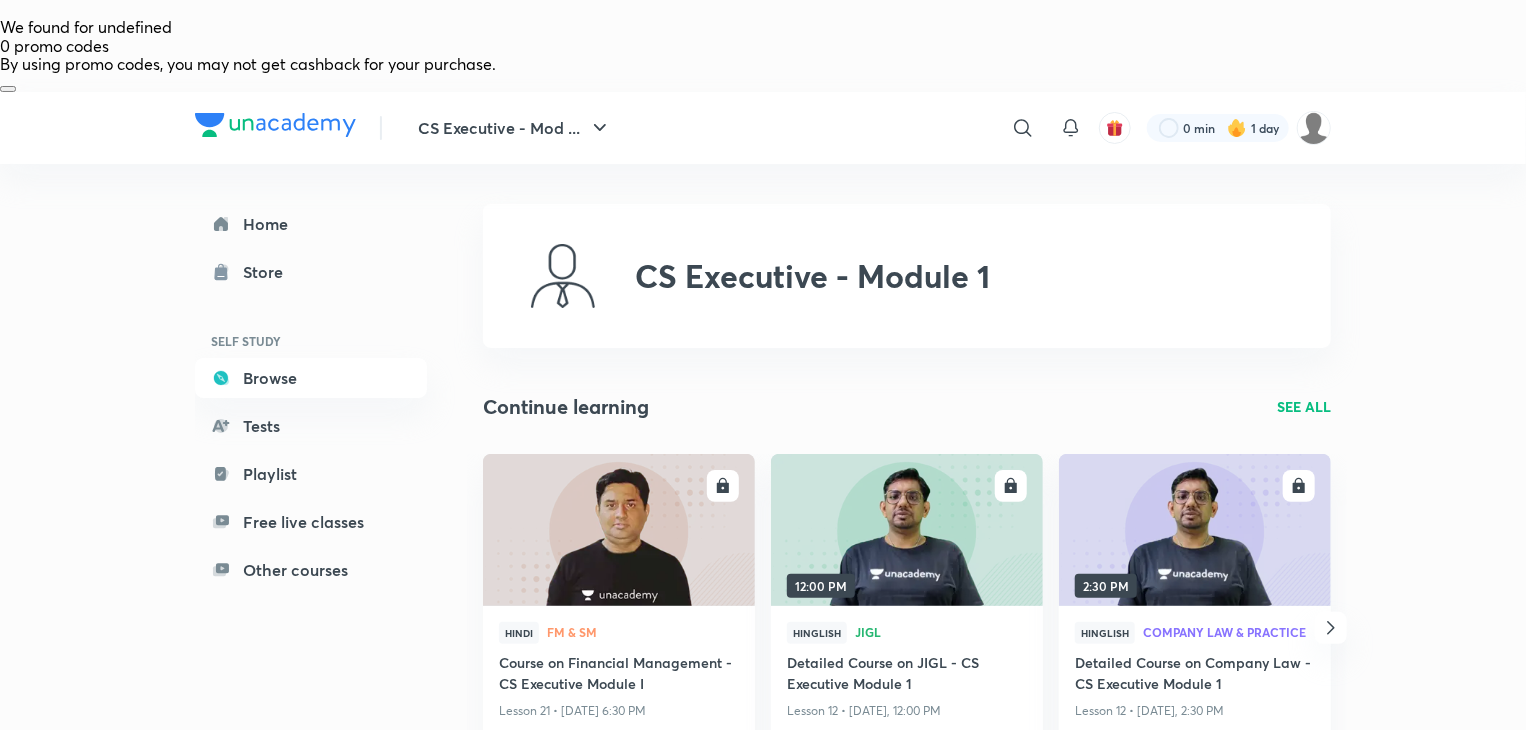 click on "SEE ALL" at bounding box center [1304, 406] 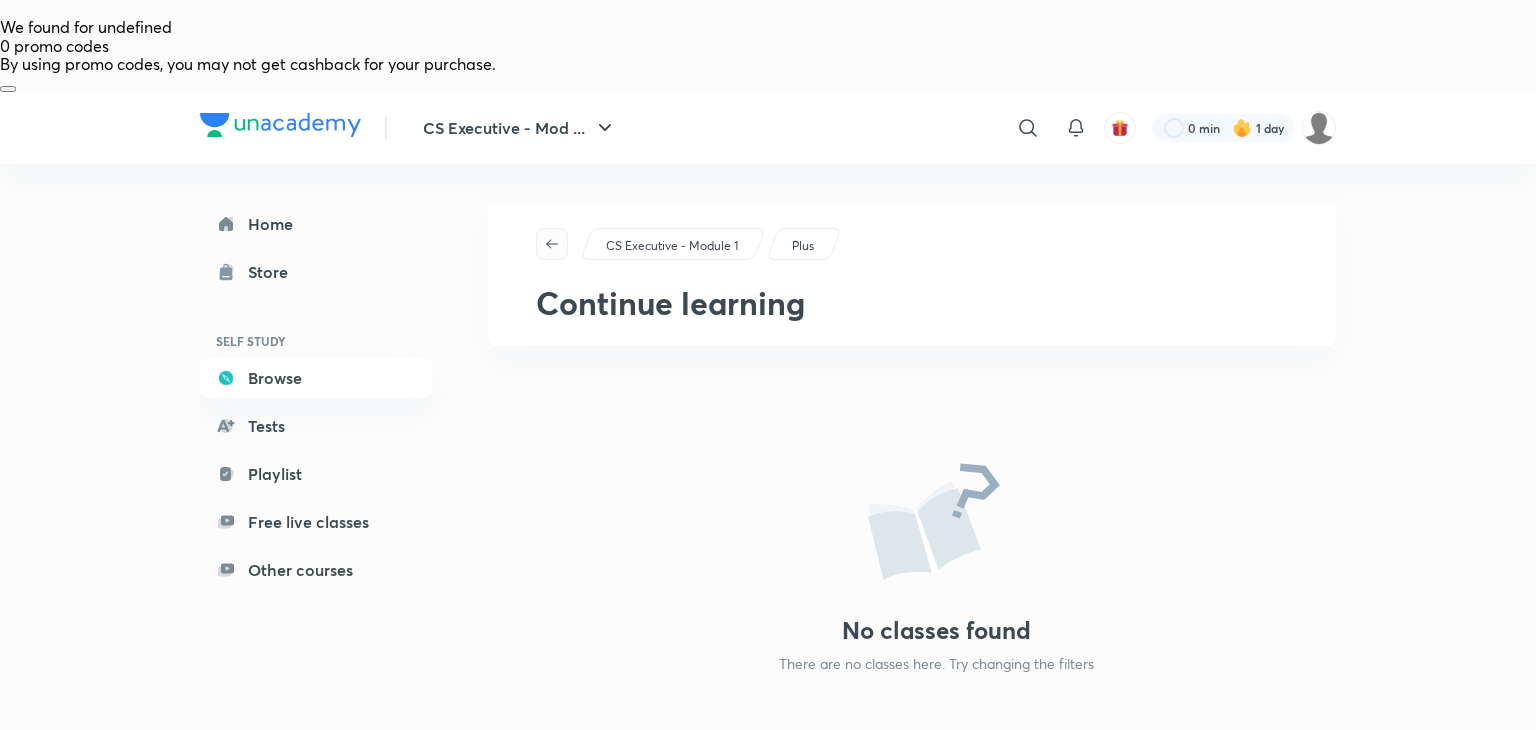 click at bounding box center [552, 244] 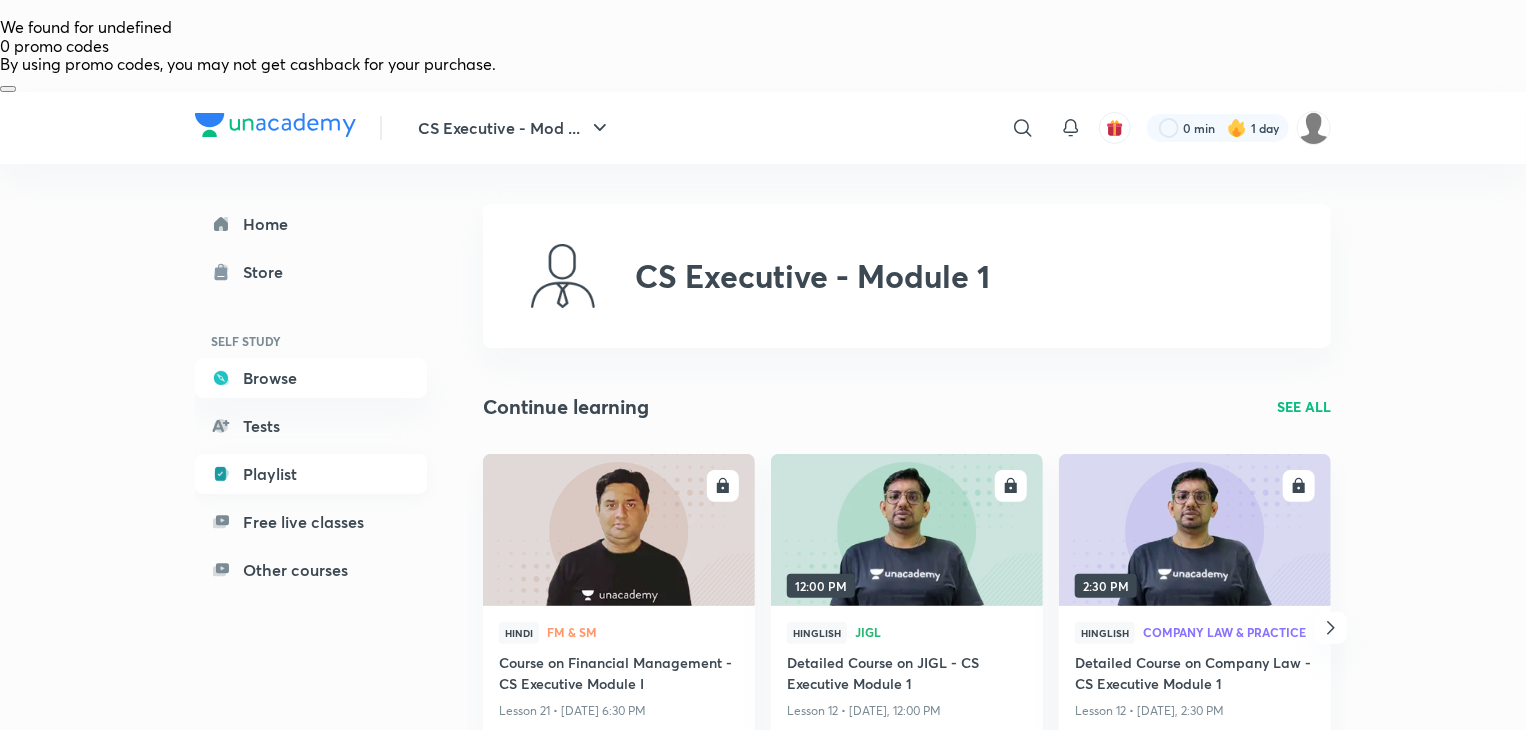 click on "Playlist" at bounding box center [311, 474] 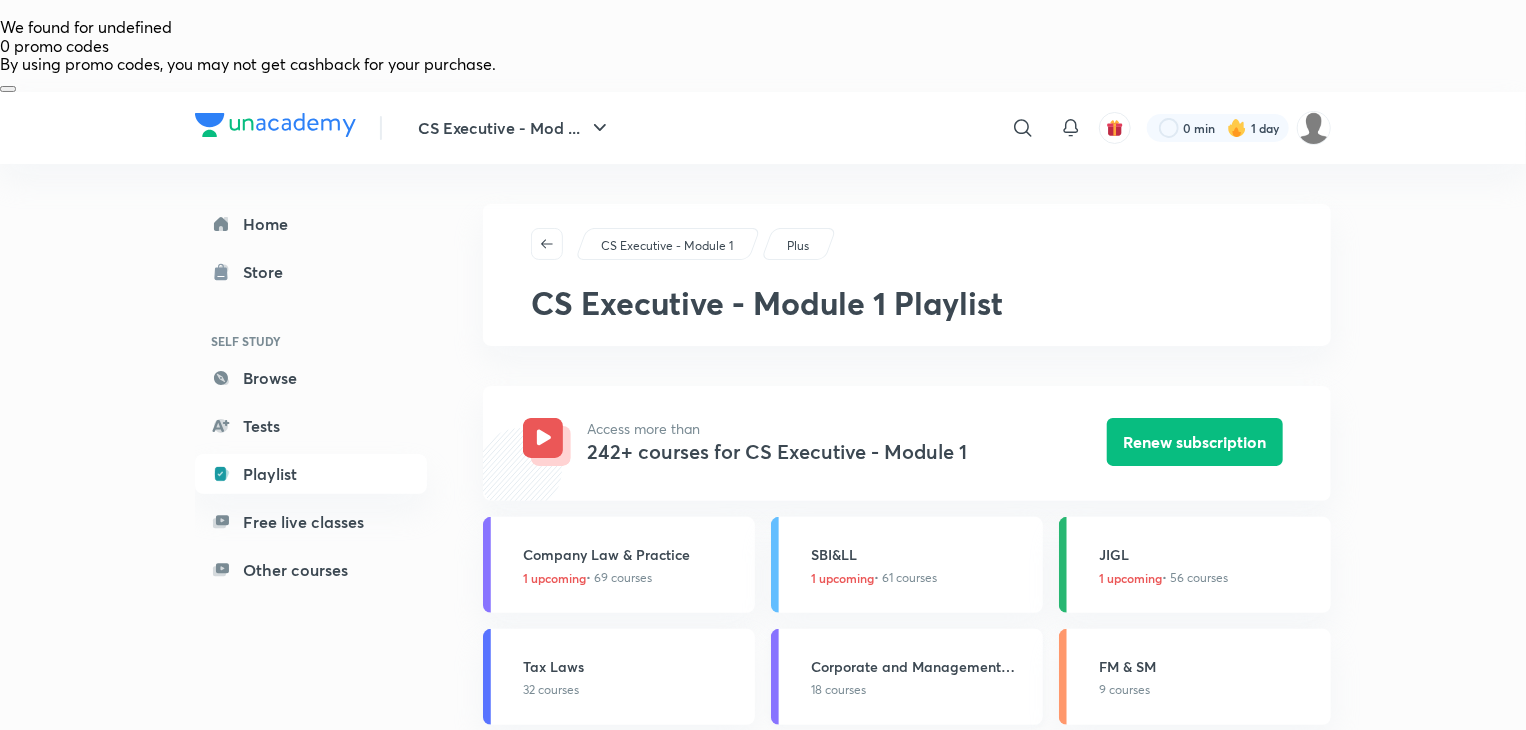 click on "18 courses" at bounding box center (838, 690) 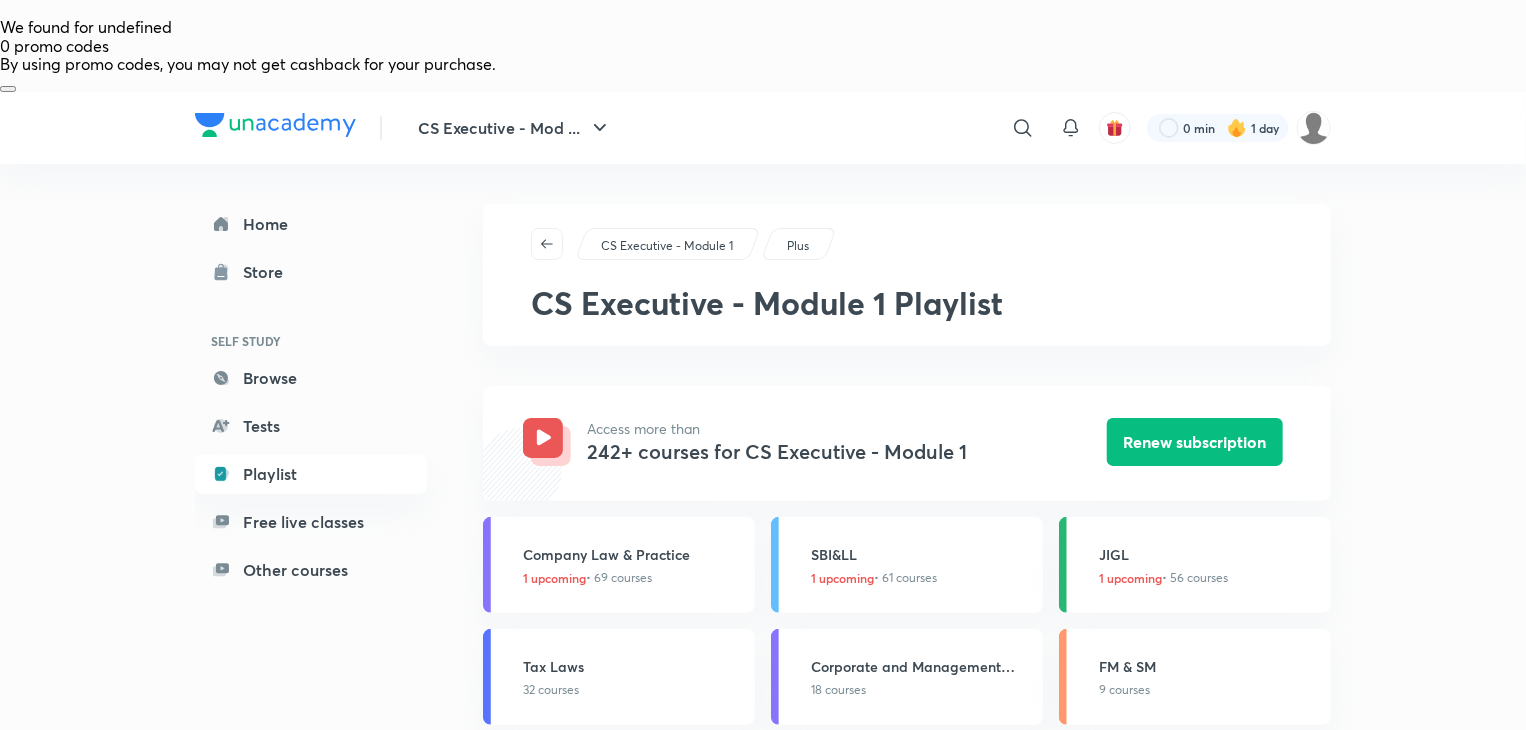 scroll, scrollTop: 638, scrollLeft: 0, axis: vertical 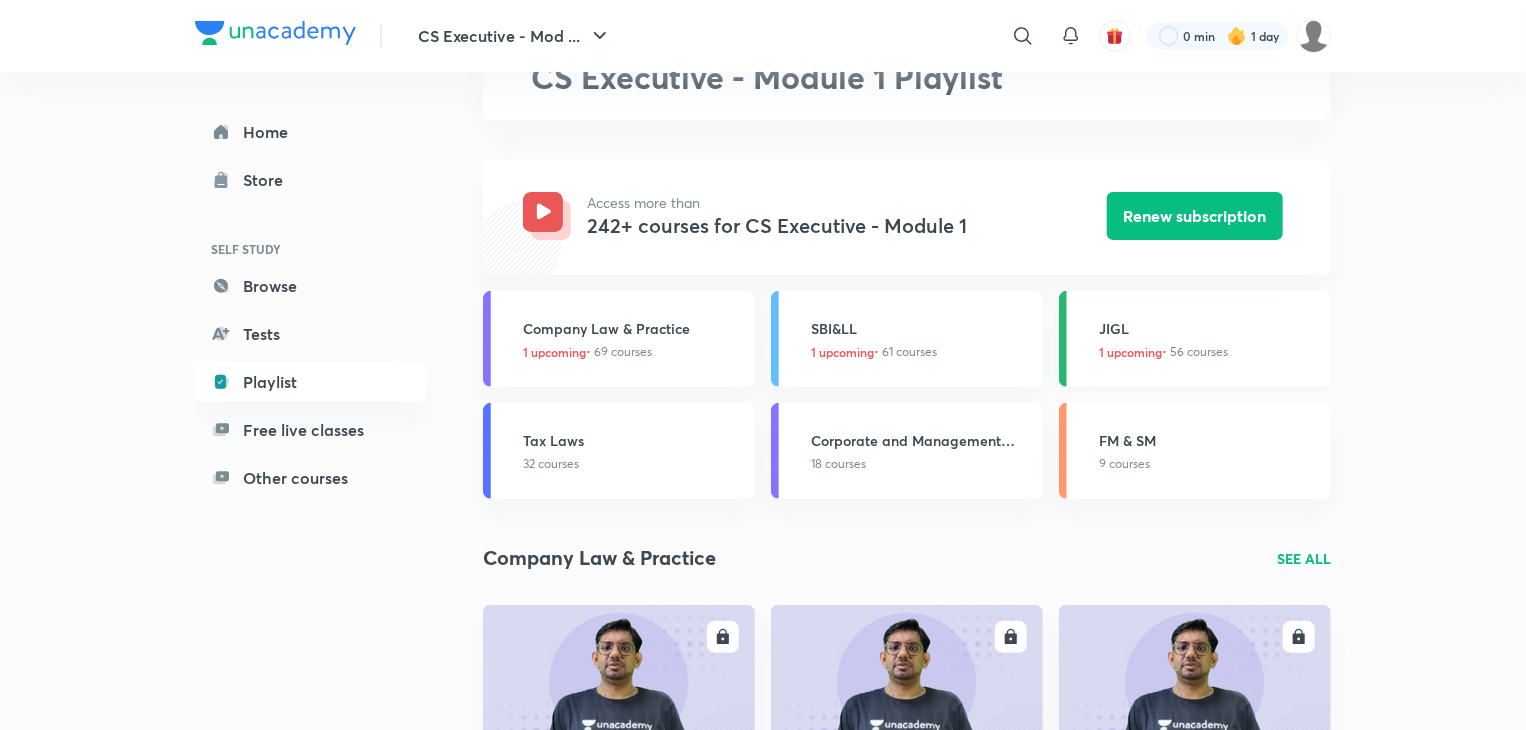 click on "JIGL" at bounding box center (1209, 328) 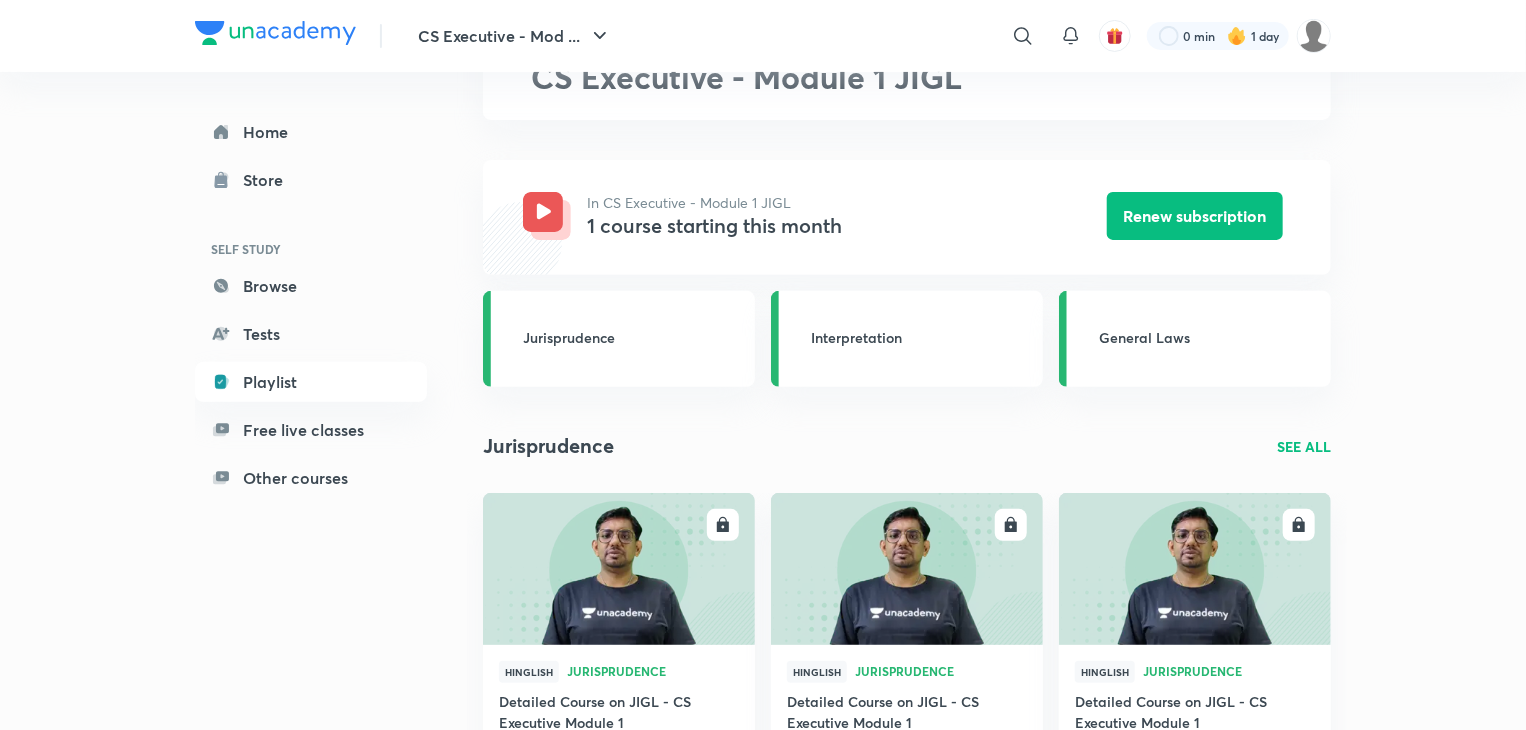scroll, scrollTop: 0, scrollLeft: 0, axis: both 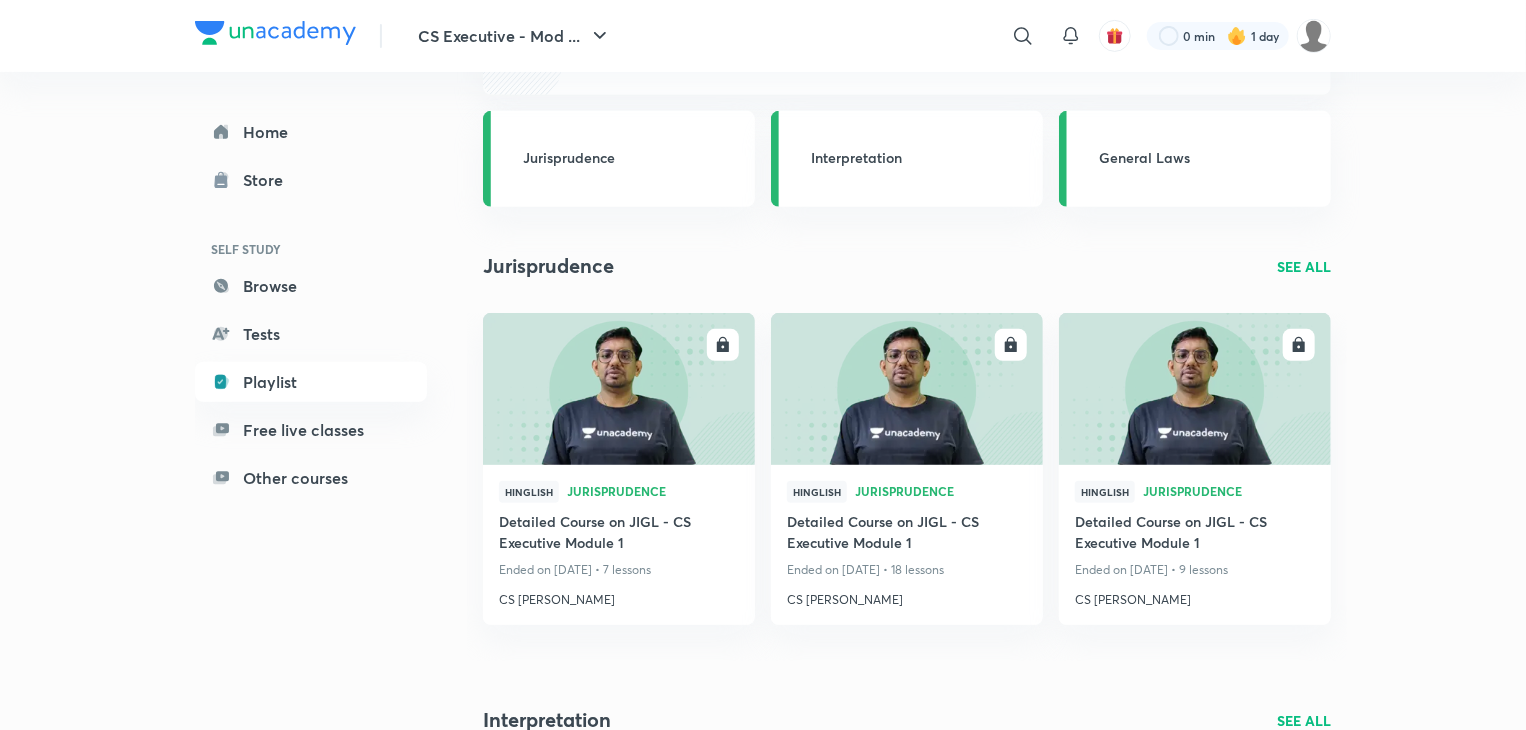 click on "CS Executive - Mod ... ​ 0 min 1 day" at bounding box center [763, 36] 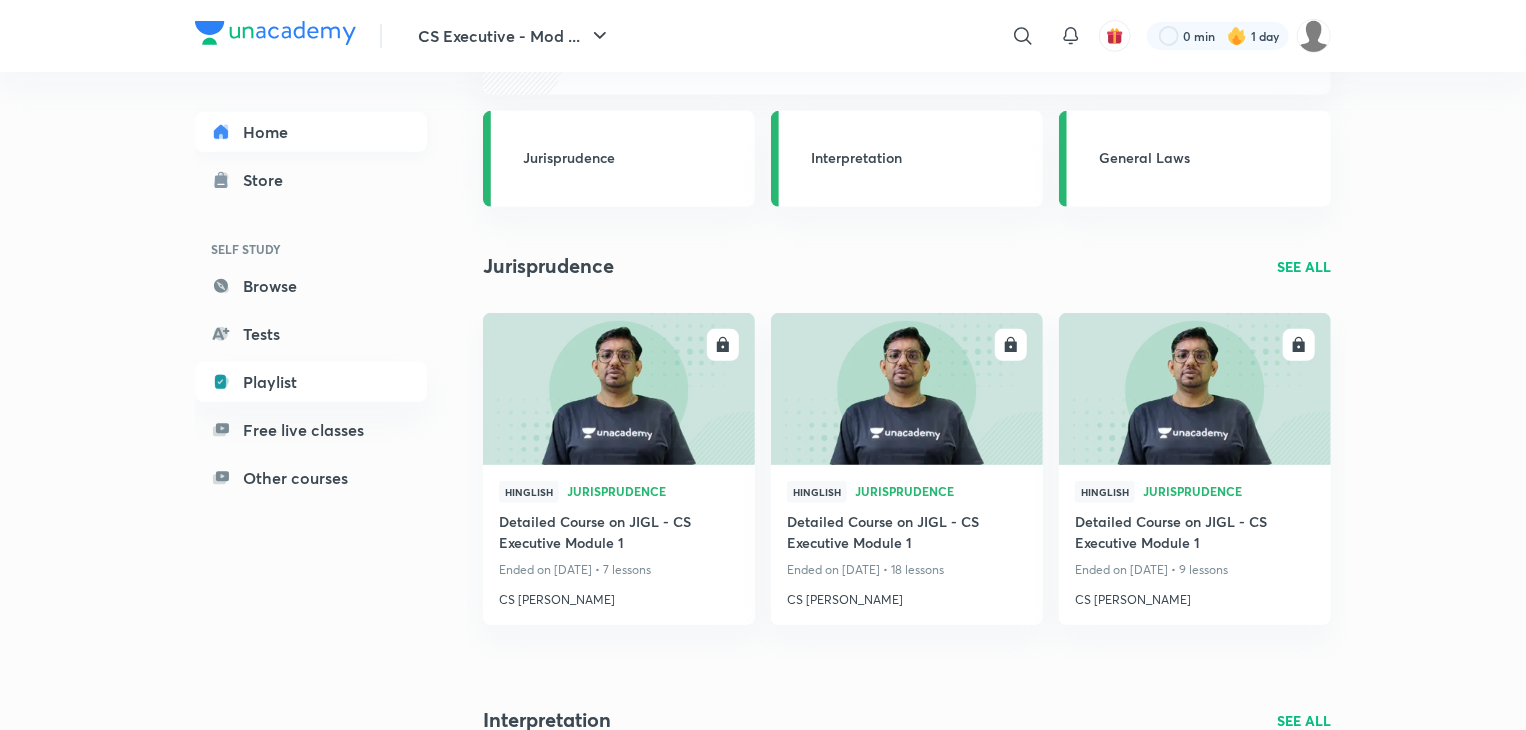 click on "Home" at bounding box center [311, 132] 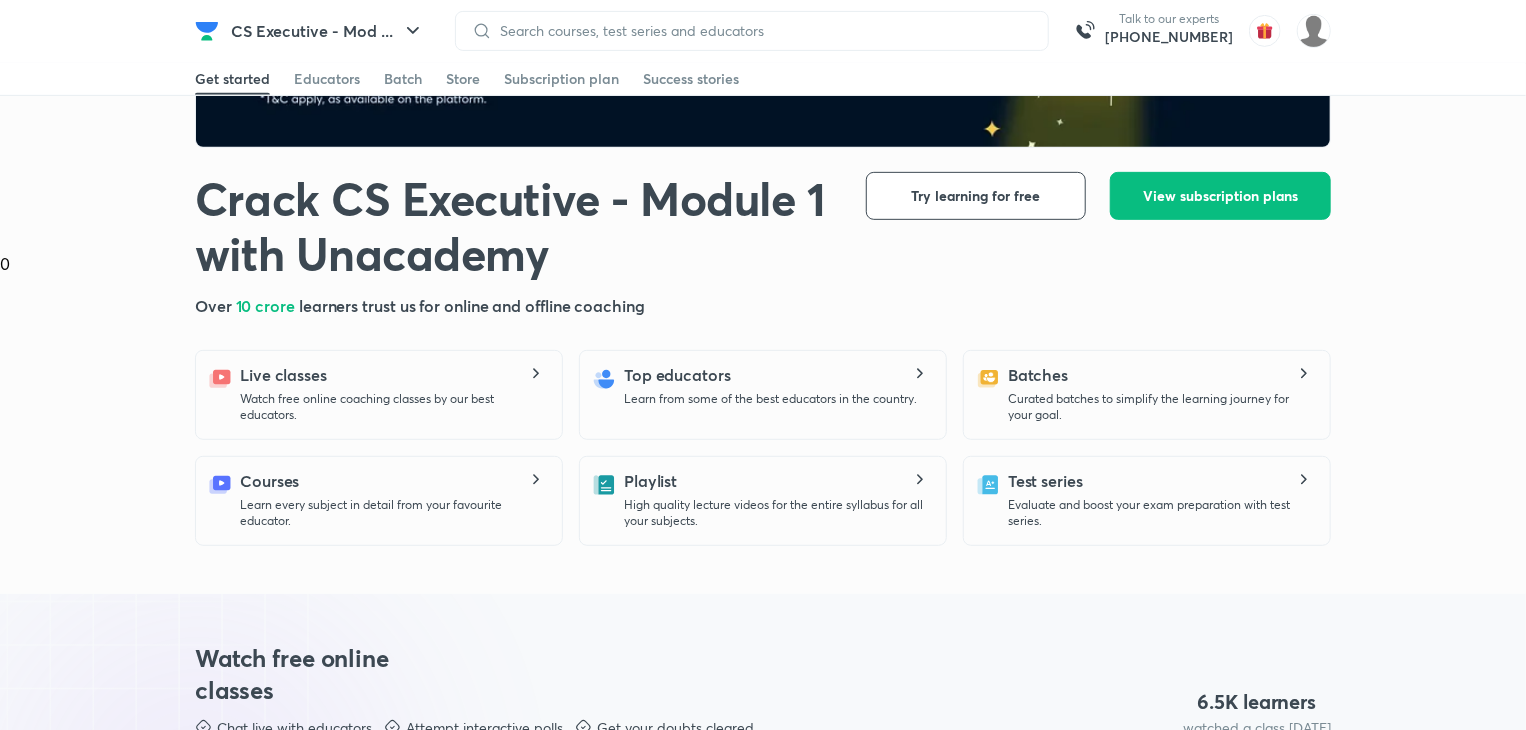scroll, scrollTop: 0, scrollLeft: 0, axis: both 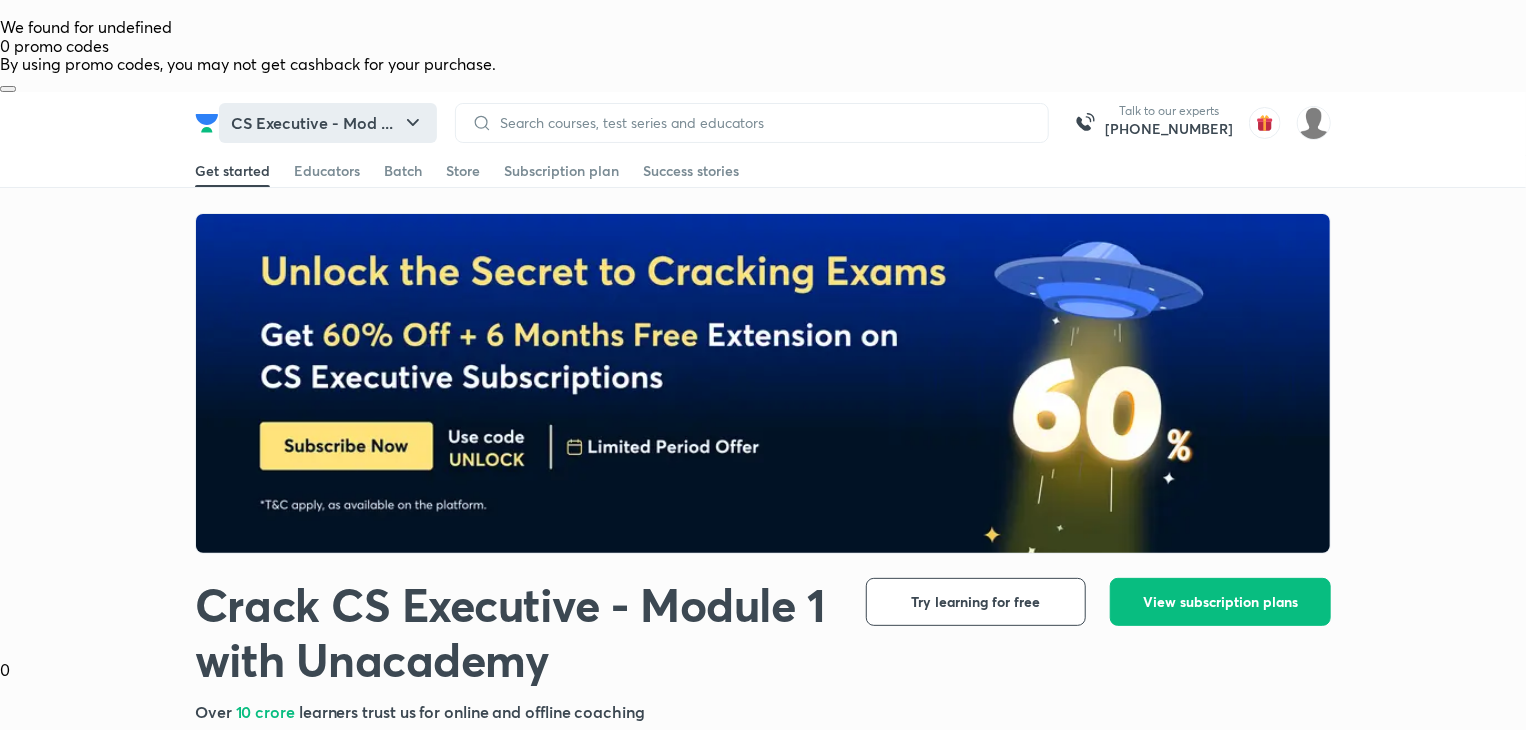 click on "CS Executive - Mod ..." at bounding box center (328, 123) 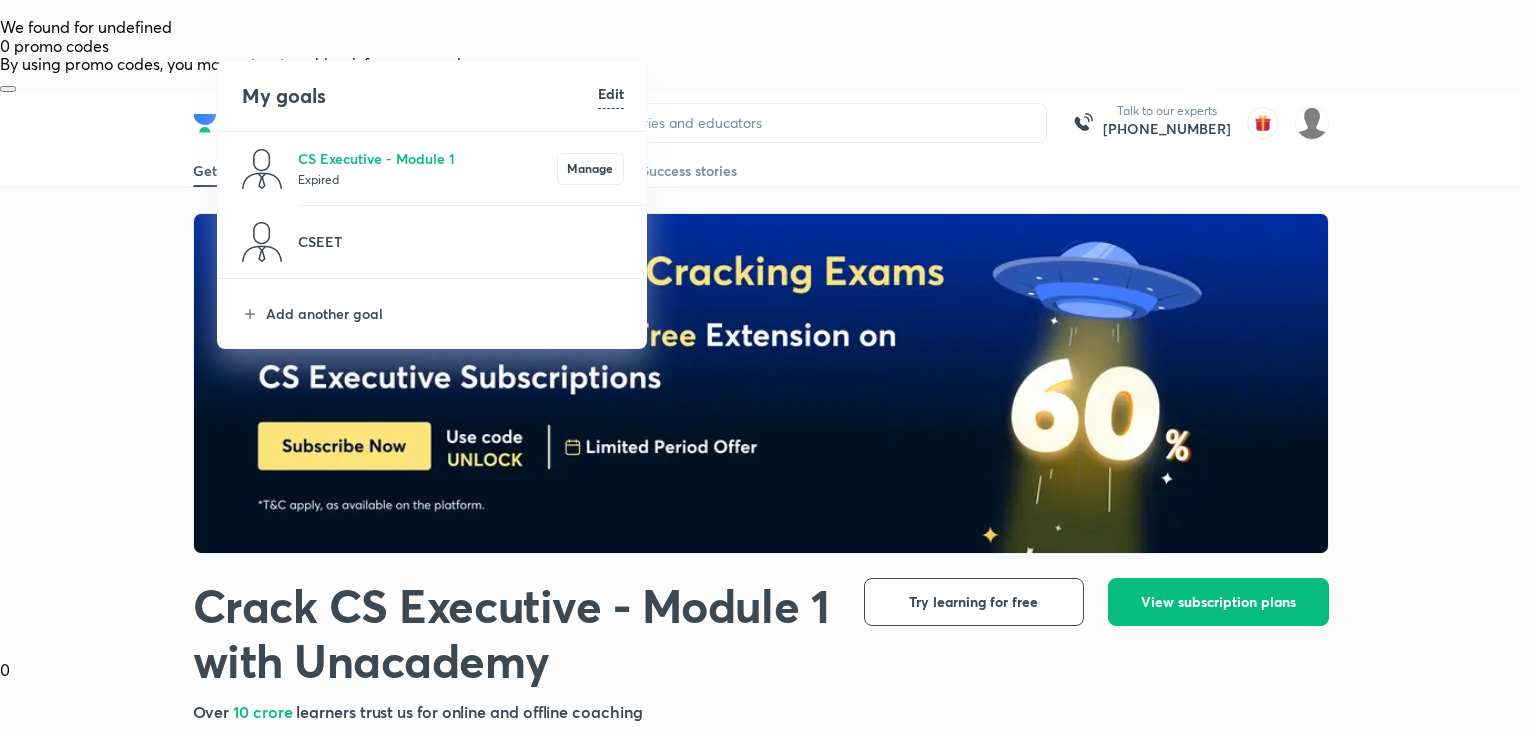 click at bounding box center (768, 365) 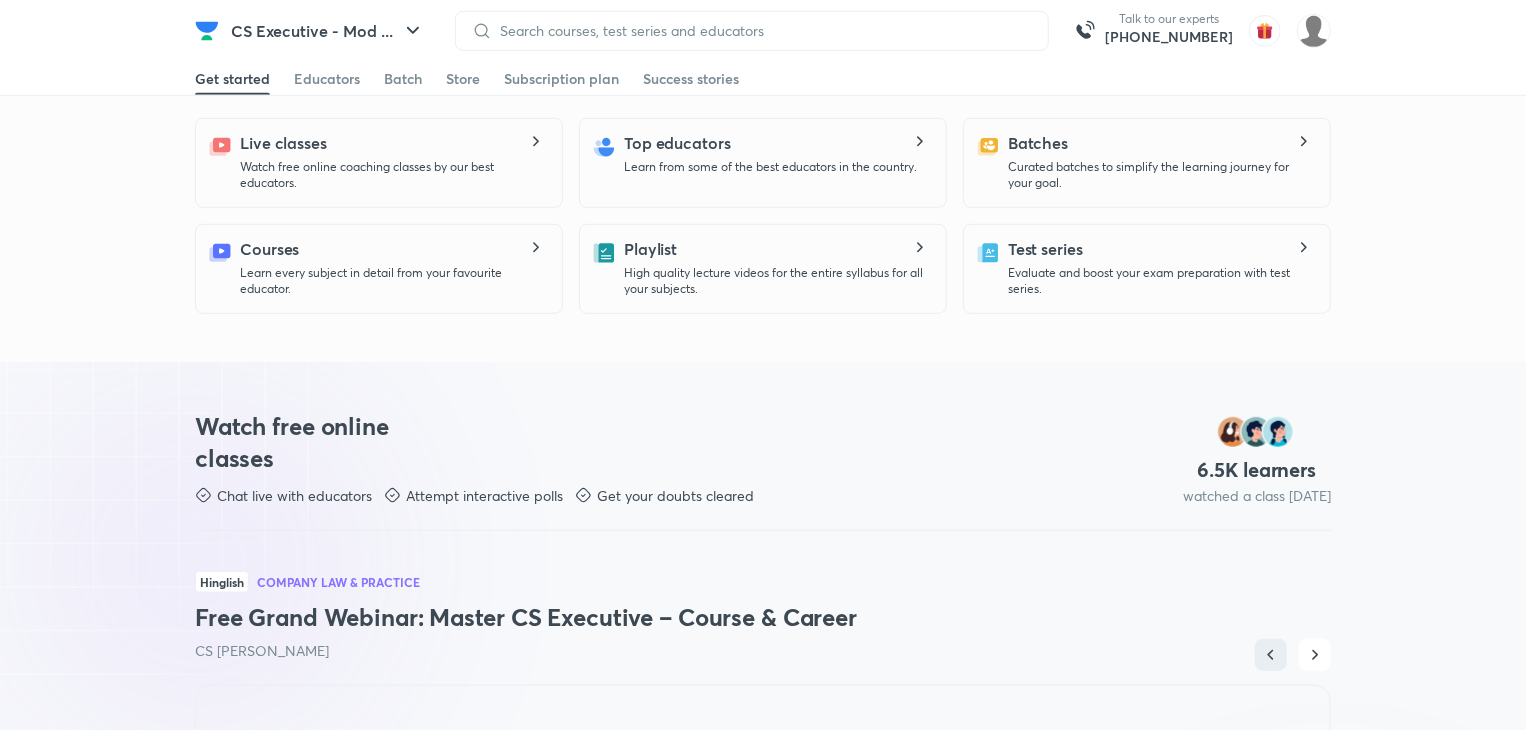 click on "Watch free online classes Chat live with educators  Attempt interactive polls Get your doubts cleared 6.5 K learners watched a class [DATE] Hinglish Company Law & Practice Free Grand Webinar: Master CS Executive – Course & Career CS [PERSON_NAME] Hinglish SBI&LL Labour Law - Doubt Session CS [PERSON_NAME] Hinglish Company Law & Practice Labour Laws (Answer Checking) CS [PERSON_NAME]   1.2K Hinglish Company Law & Practice Free Grand Webinar: Master CS Executive – Course & Career CS [PERSON_NAME] Starts on [DATE] 7:00 PM   99 Hinglish SBI&LL Labour Law - Doubt Session CS [PERSON_NAME] Starts on [DATE] 8:00 PM   72 Hinglish Company Law & Practice Labour Laws (Answer Checking) CS [PERSON_NAME] Starts on [DATE] 12:00 PM" at bounding box center [763, 810] 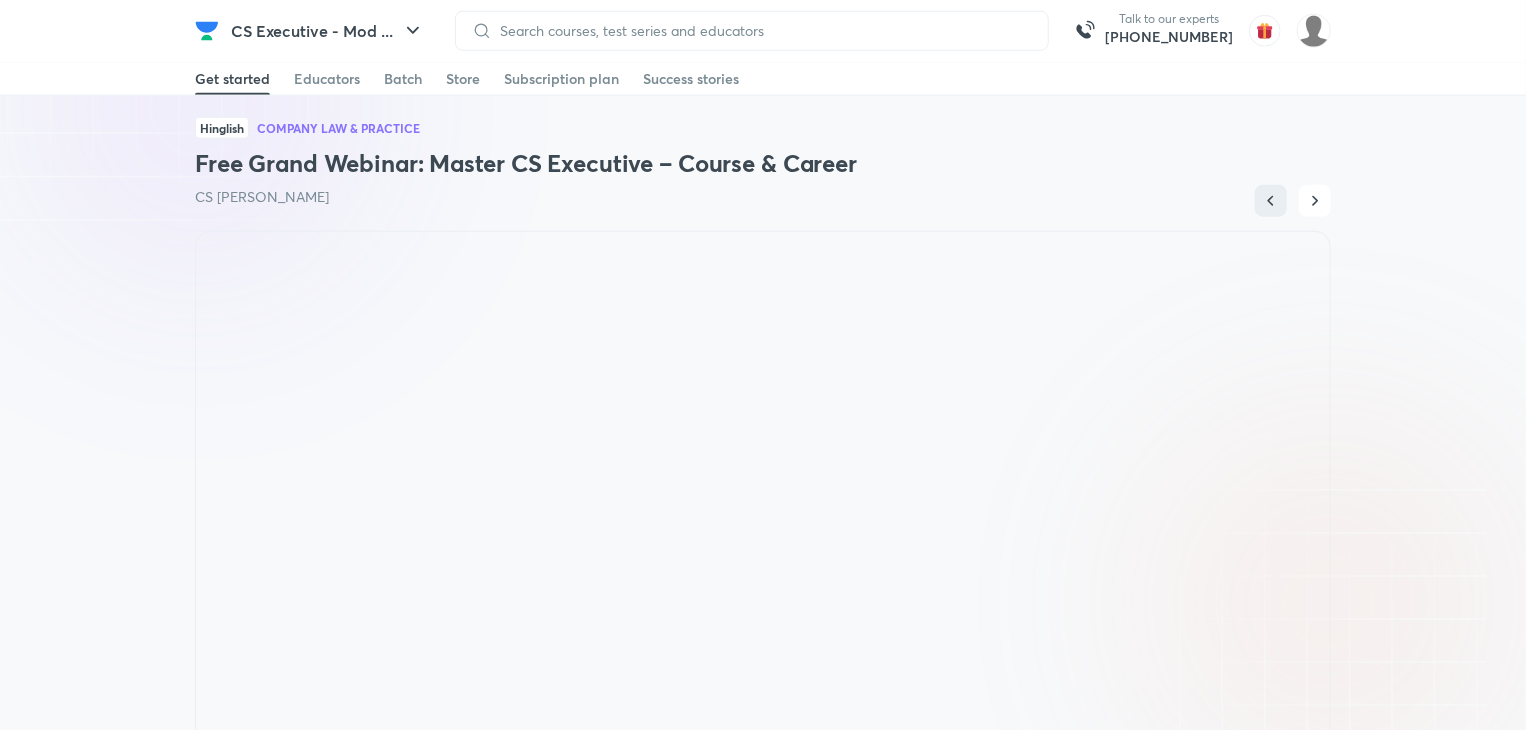 scroll, scrollTop: 1093, scrollLeft: 0, axis: vertical 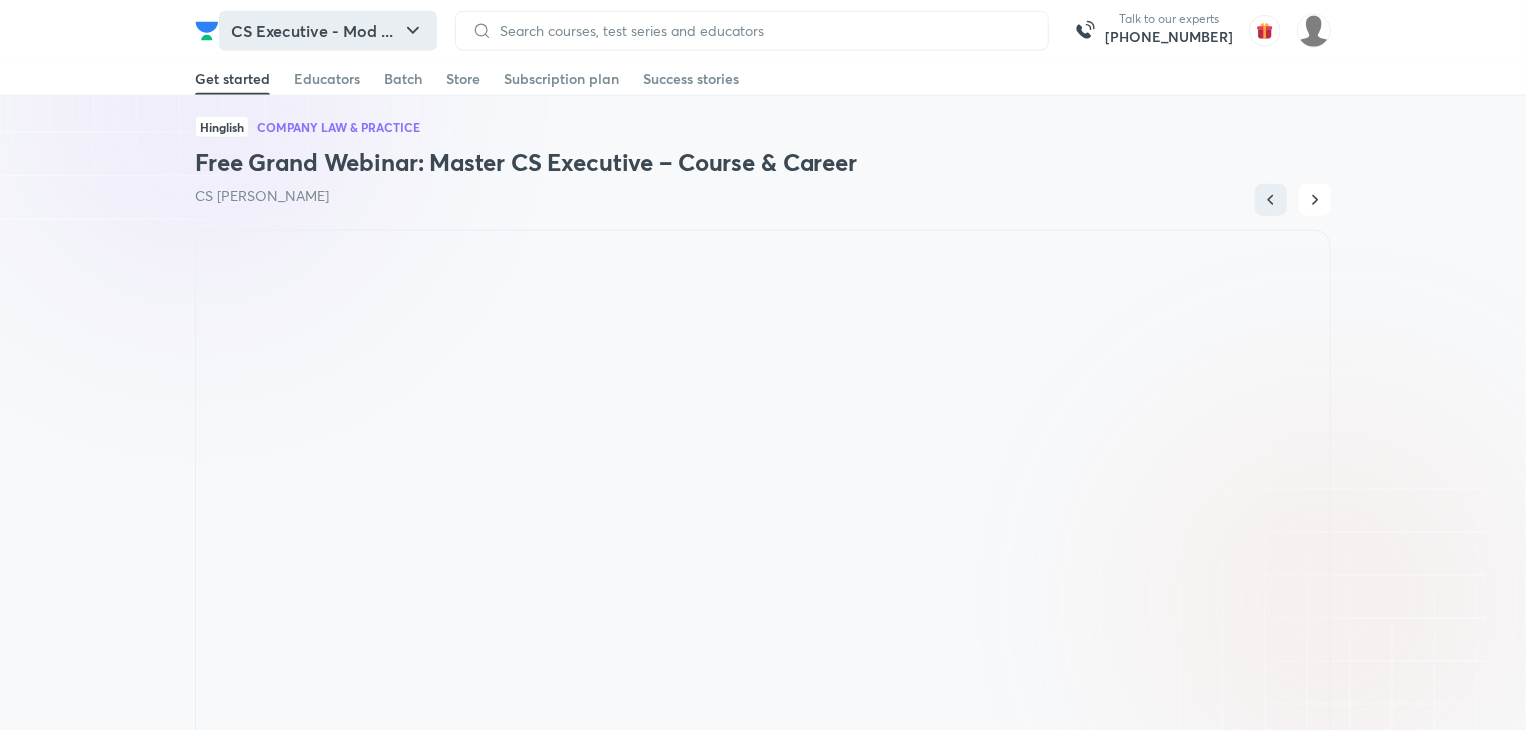 click on "CS Executive - Mod ..." at bounding box center (328, 32) 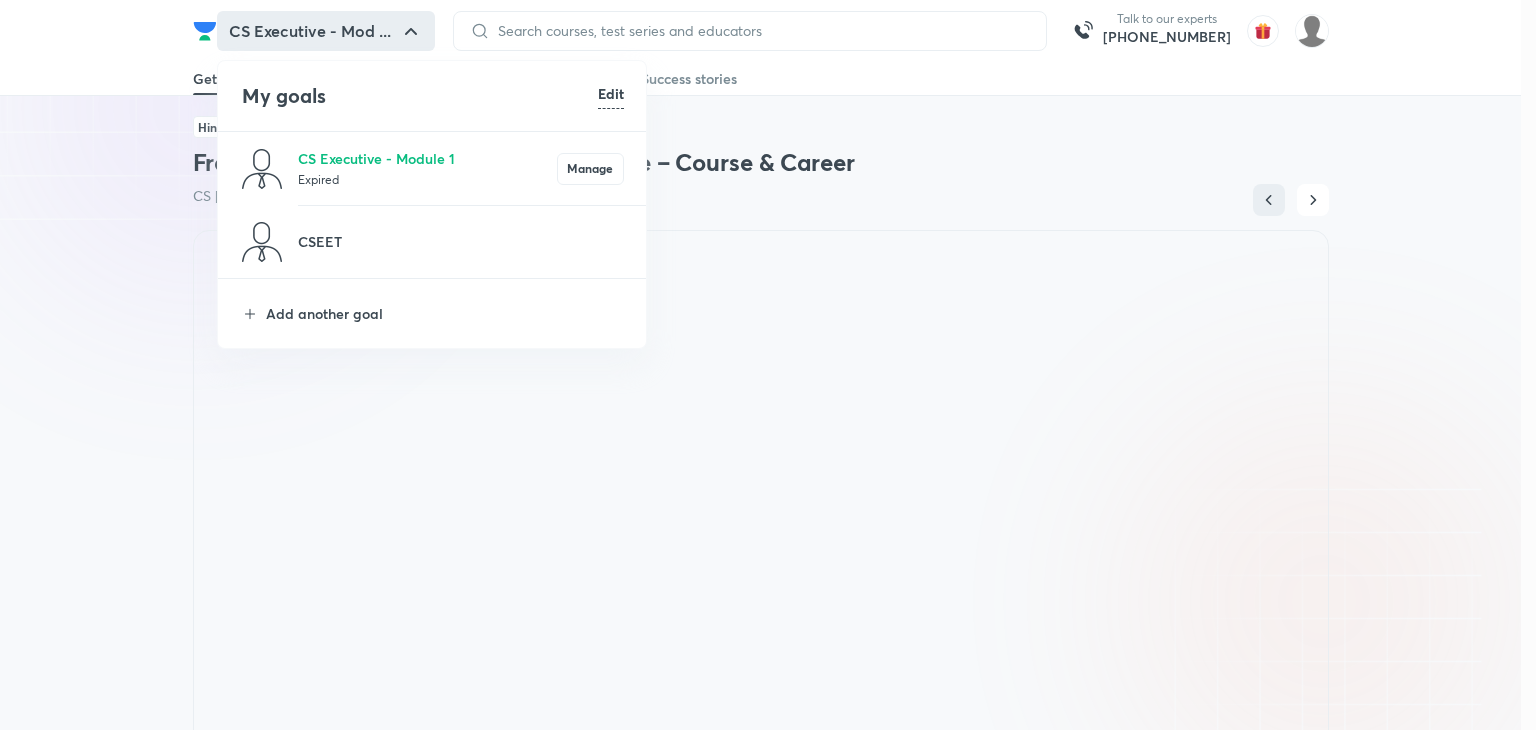 click at bounding box center (768, 365) 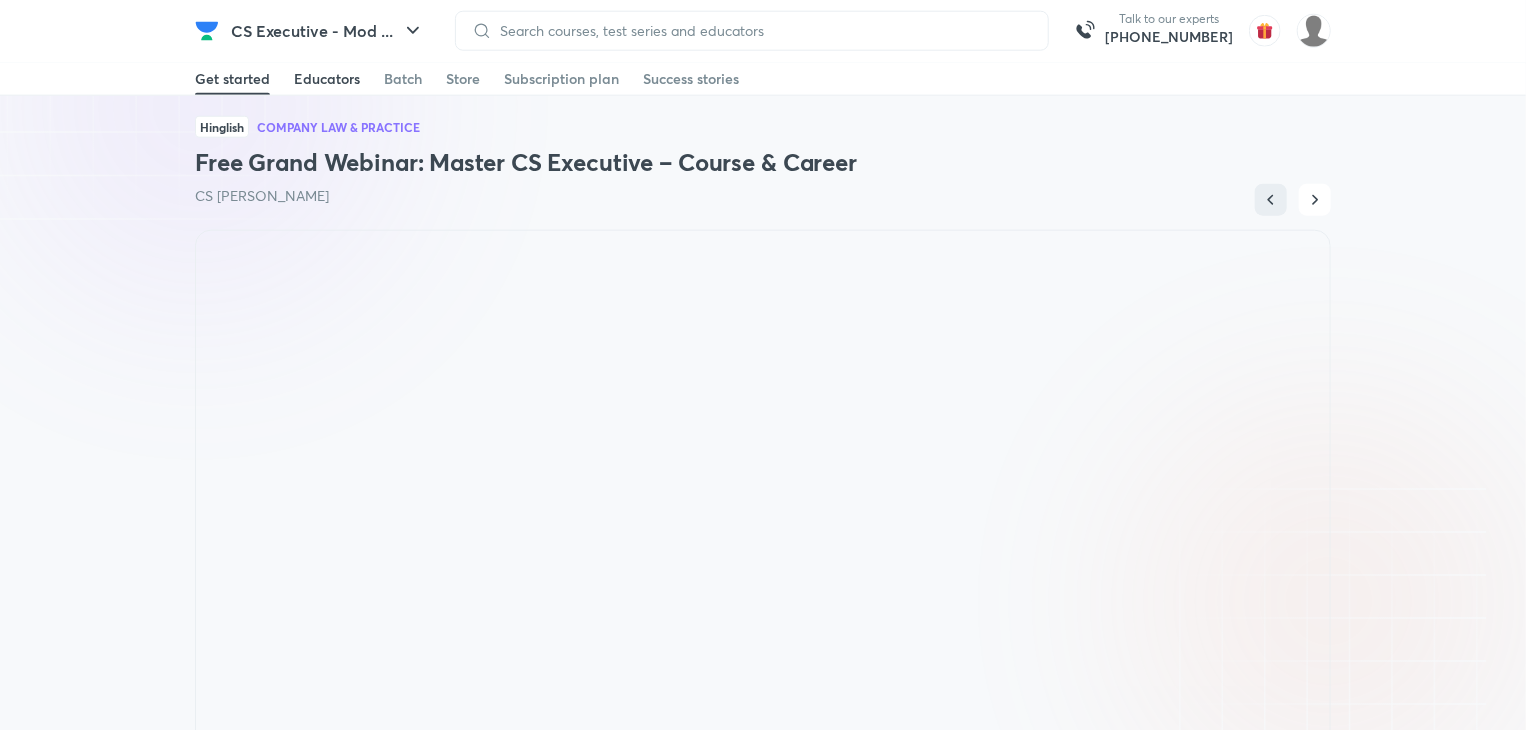 click on "Educators" at bounding box center (327, 79) 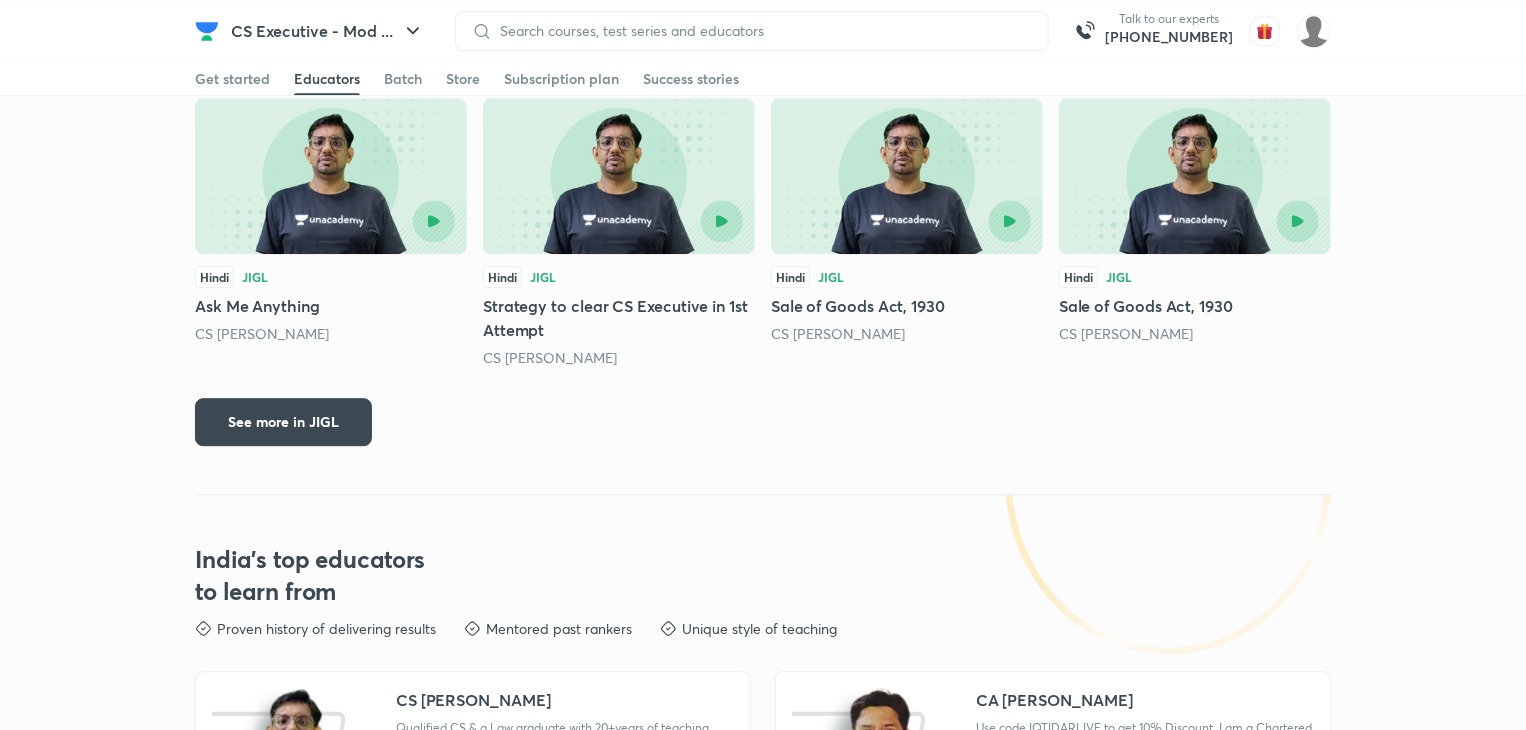 scroll, scrollTop: 2928, scrollLeft: 0, axis: vertical 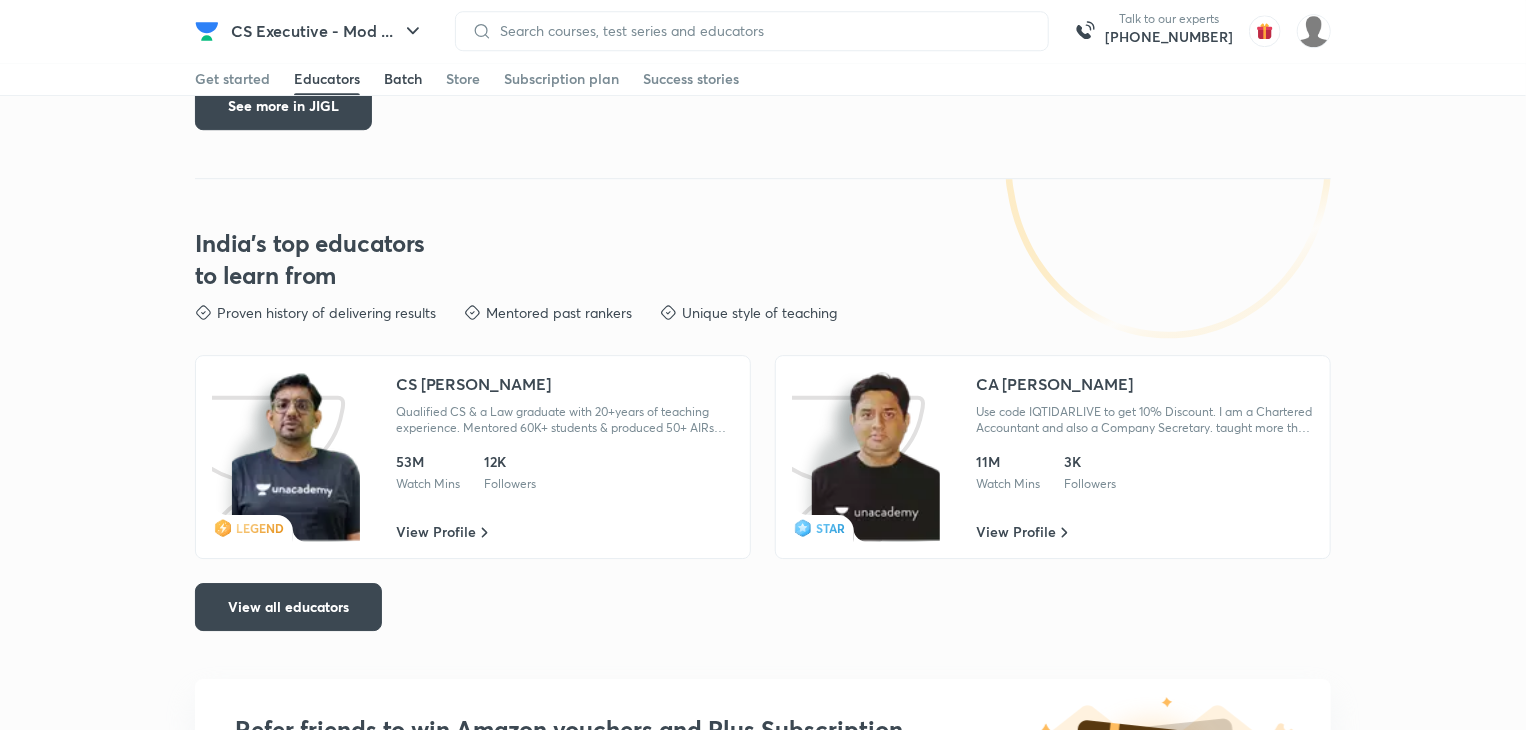click on "Batch" at bounding box center (403, 79) 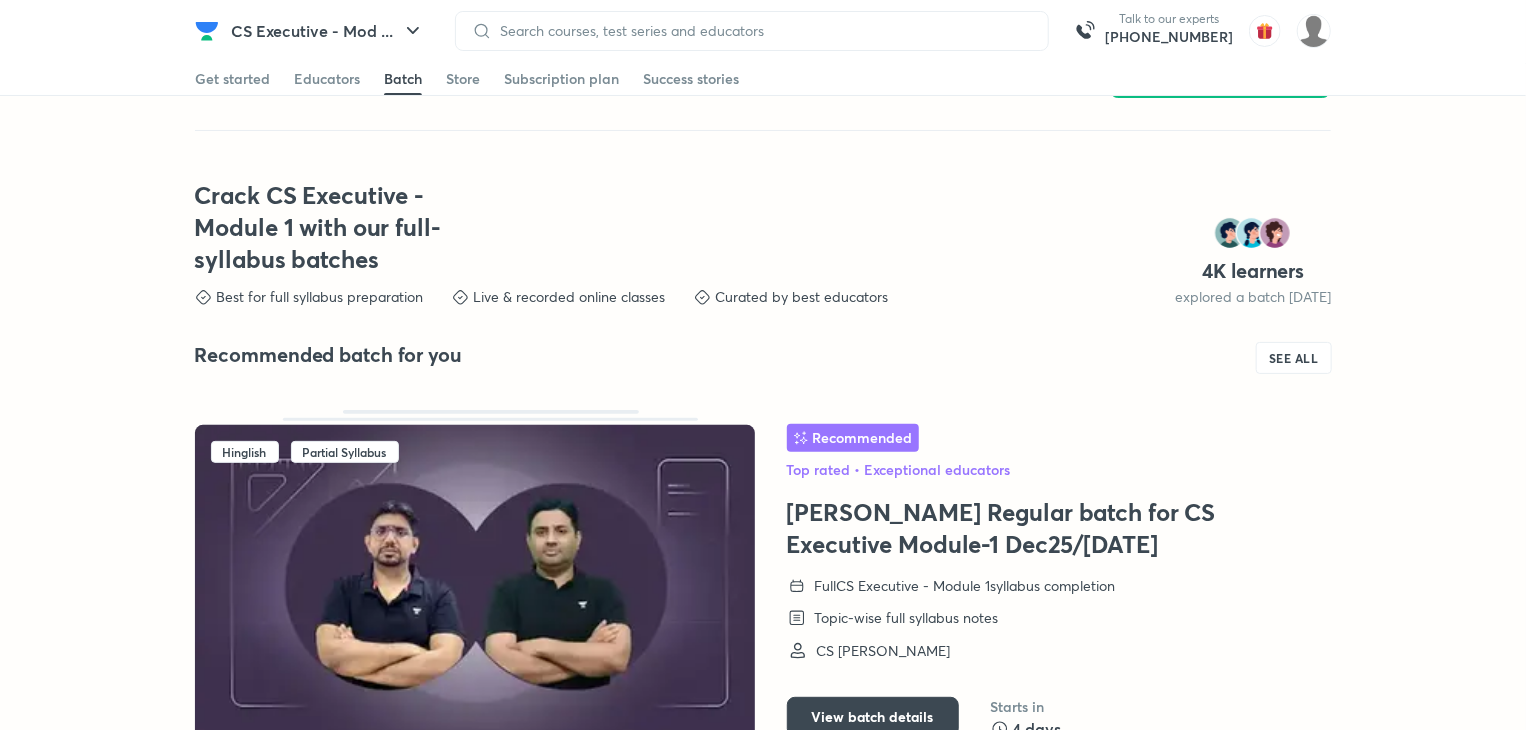 scroll, scrollTop: 3922, scrollLeft: 0, axis: vertical 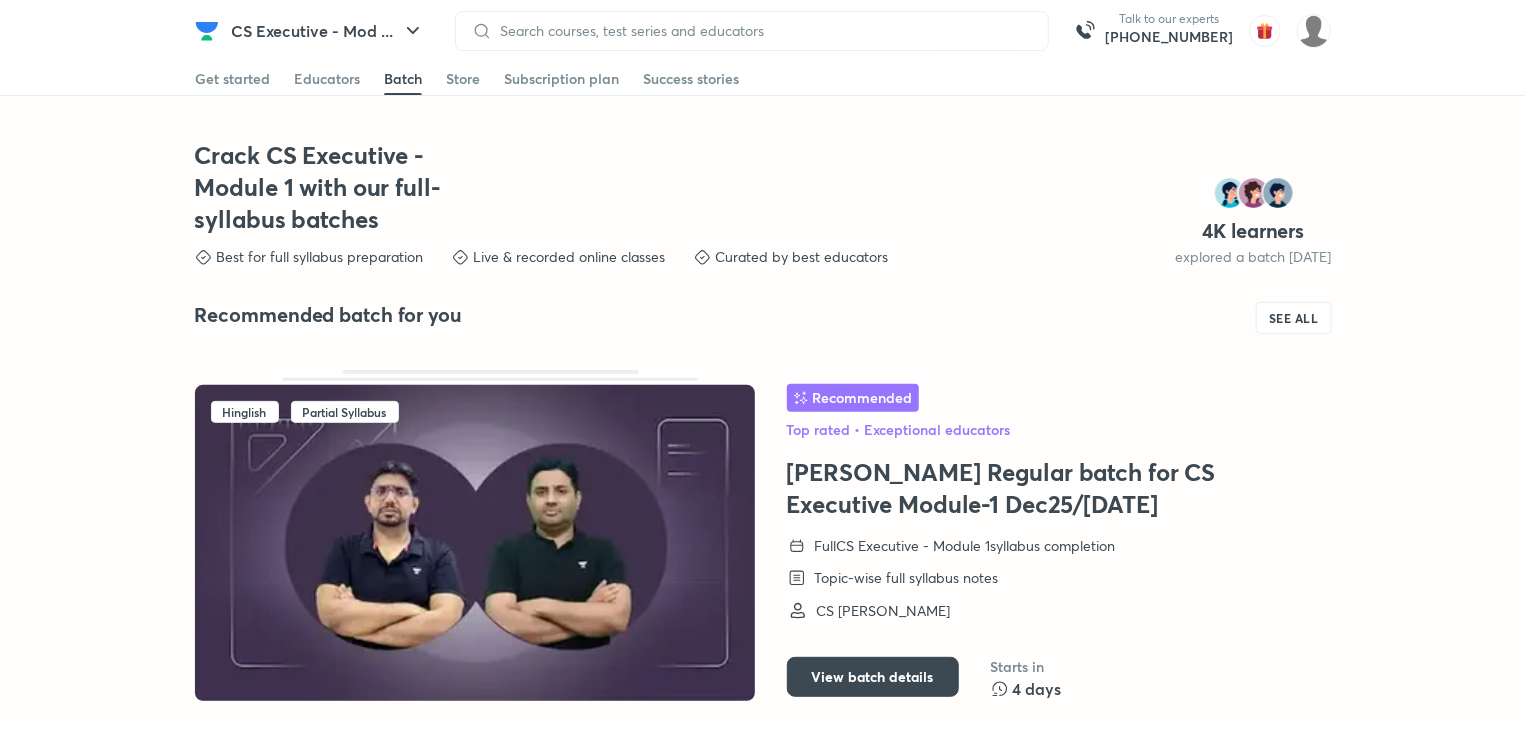 click on "Get subscription to start your preparation View subscription plans Crack CS Executive - Module 1 with our full-syllabus batches Best for full syllabus preparation   Live & recorded online classes Curated by best educators 4 K learners explored a batch [DATE] Recommended batch for you SEE ALL Recommended Top rated • Exceptional educators Hinglish Partial Syllabus Recommended Top rated • Exceptional educators Hinglish Partial Syllabus [PERSON_NAME] Regular batch for CS Executive Module-1 Dec25/[DATE] Full  CS Executive - Module 1  syllabus completion Topic-wise full syllabus notes CS [PERSON_NAME] View batch details Starts in Starts [DATE] Explore subject-wise courses Best for  CS Executive - Module 1  online coaching Learn a subject from your favourite educator Upcoming courses SEE ALL Hindi Company Law & Practice Detailed Course on Company Law - CS Executive Module I CS [PERSON_NAME] Ended on [DATE]" at bounding box center [763, 603] 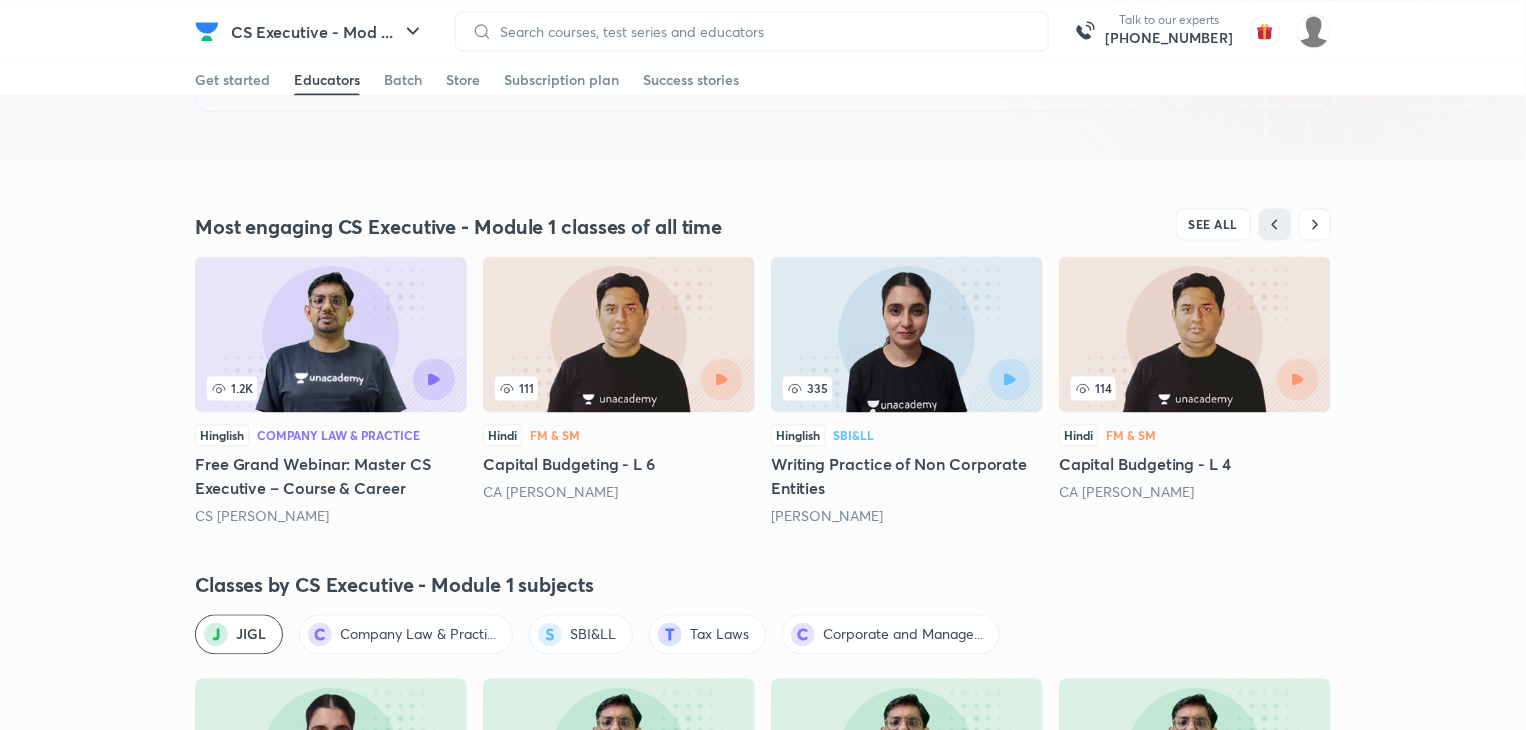 scroll, scrollTop: 1537, scrollLeft: 0, axis: vertical 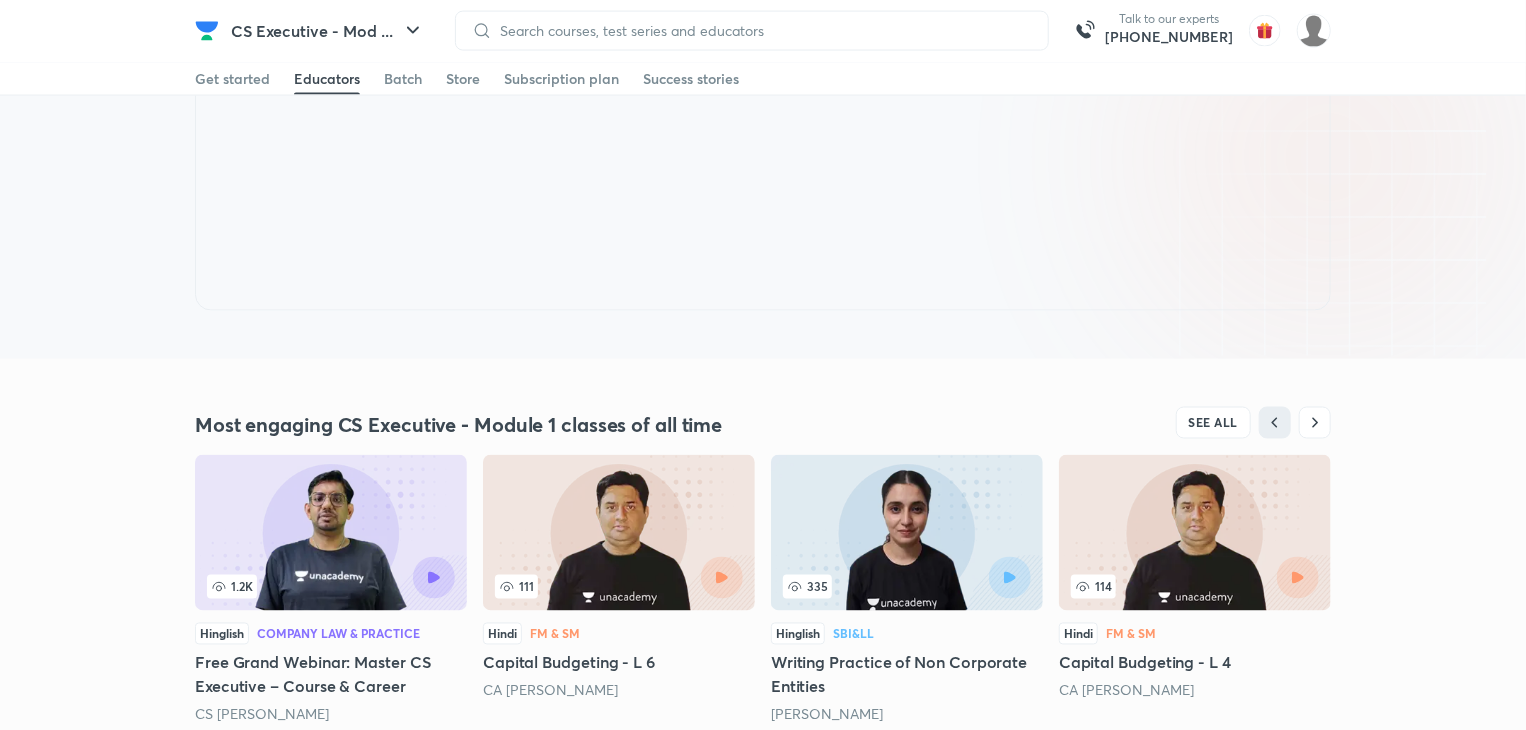 click at bounding box center [393, 578] 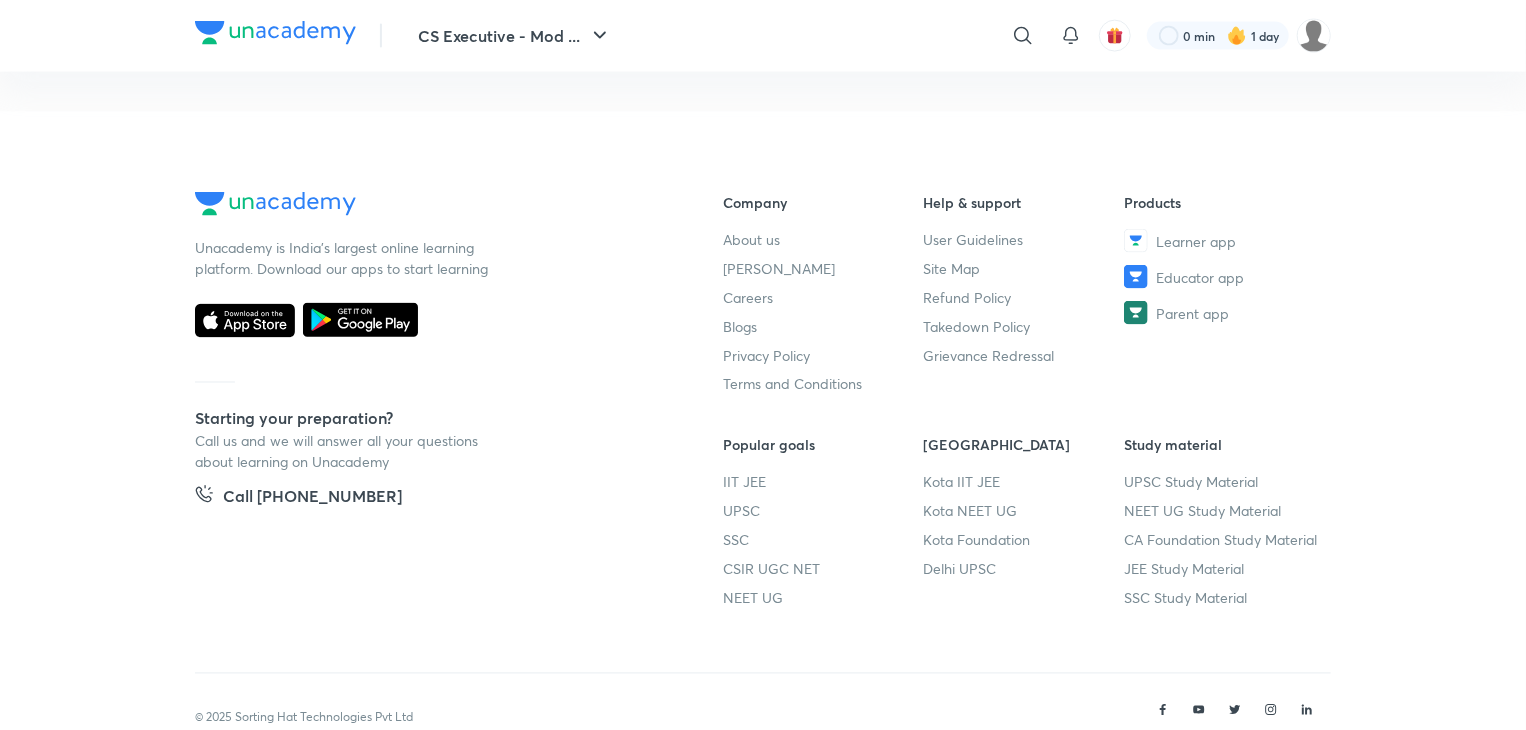 scroll, scrollTop: 0, scrollLeft: 0, axis: both 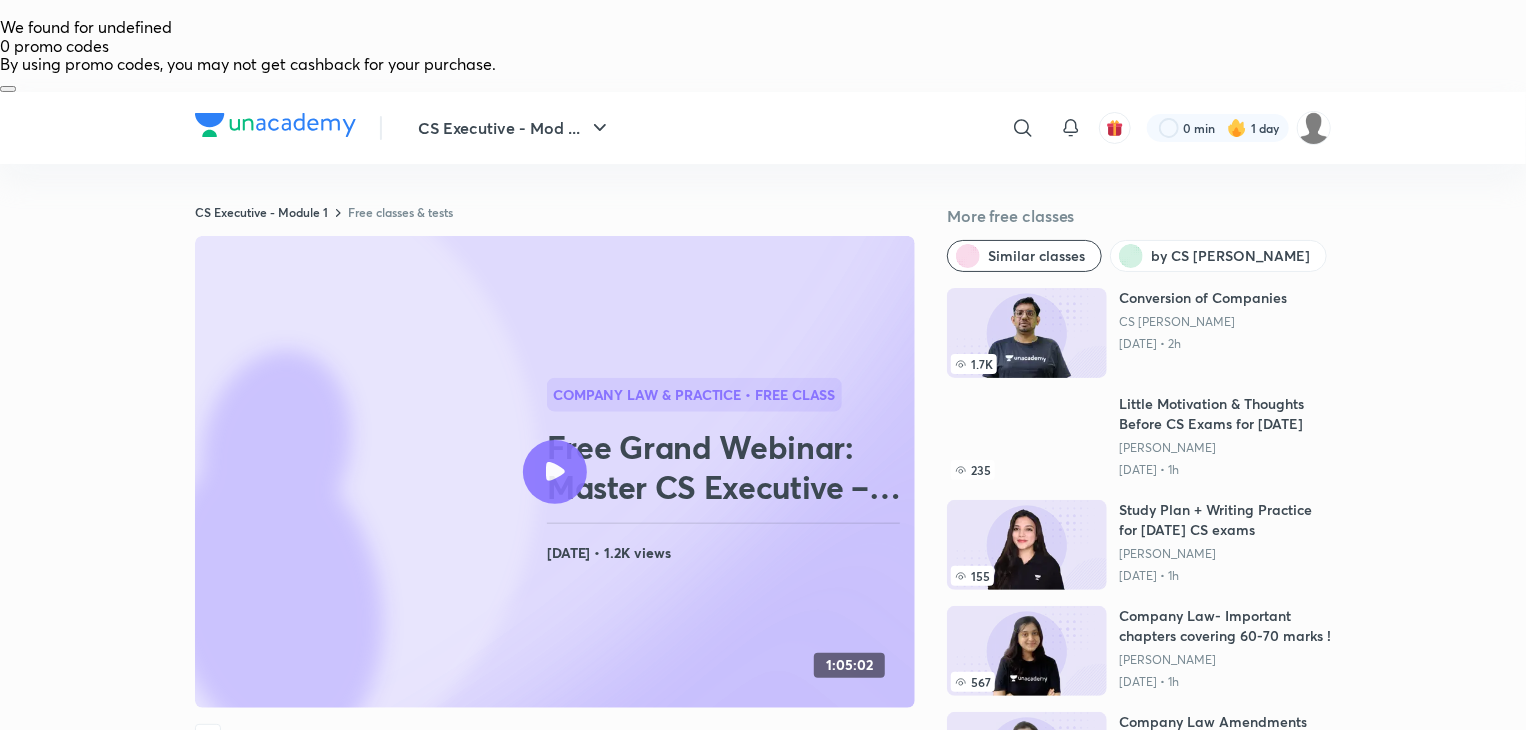click on "Free Grand Webinar: Master CS Executive – Course & Career" at bounding box center [727, 467] 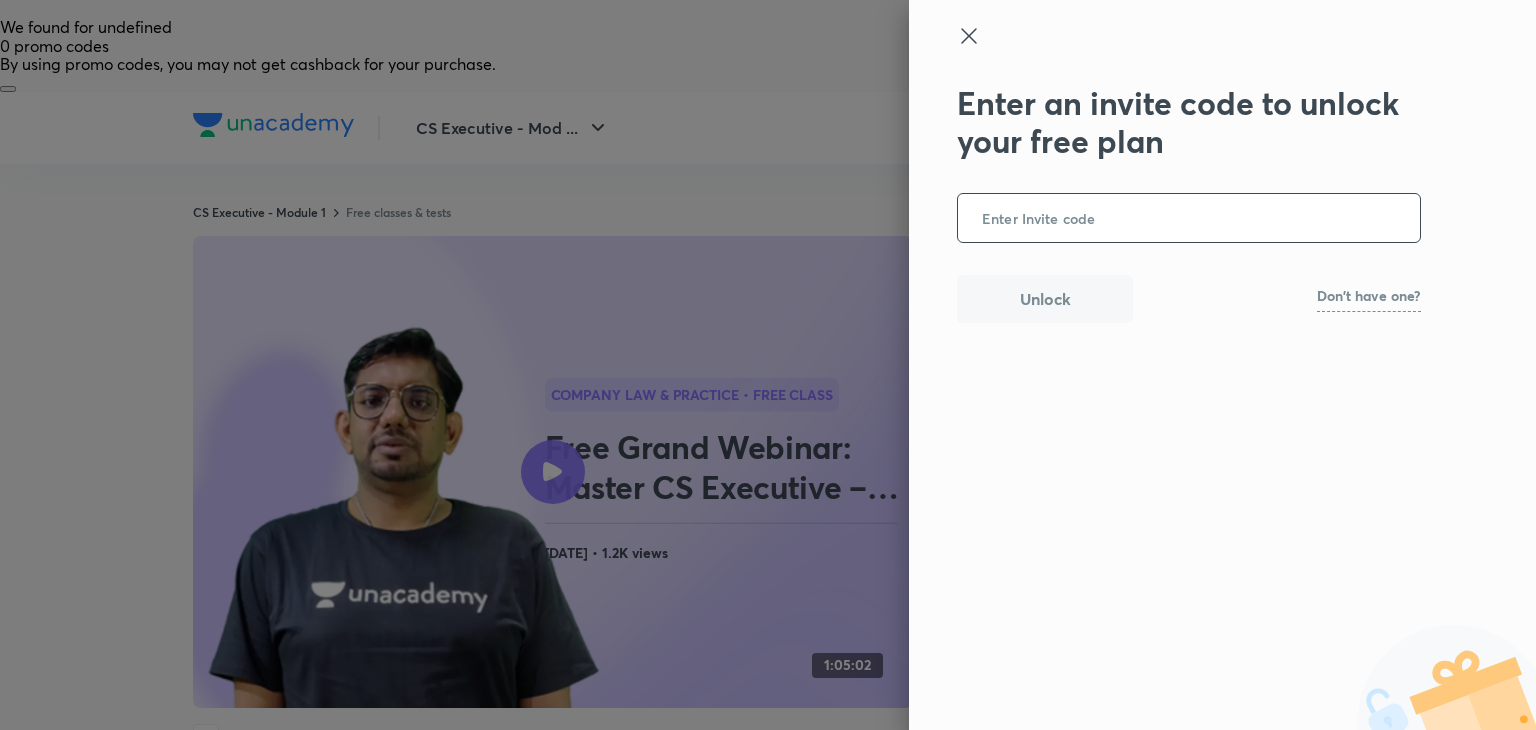 click 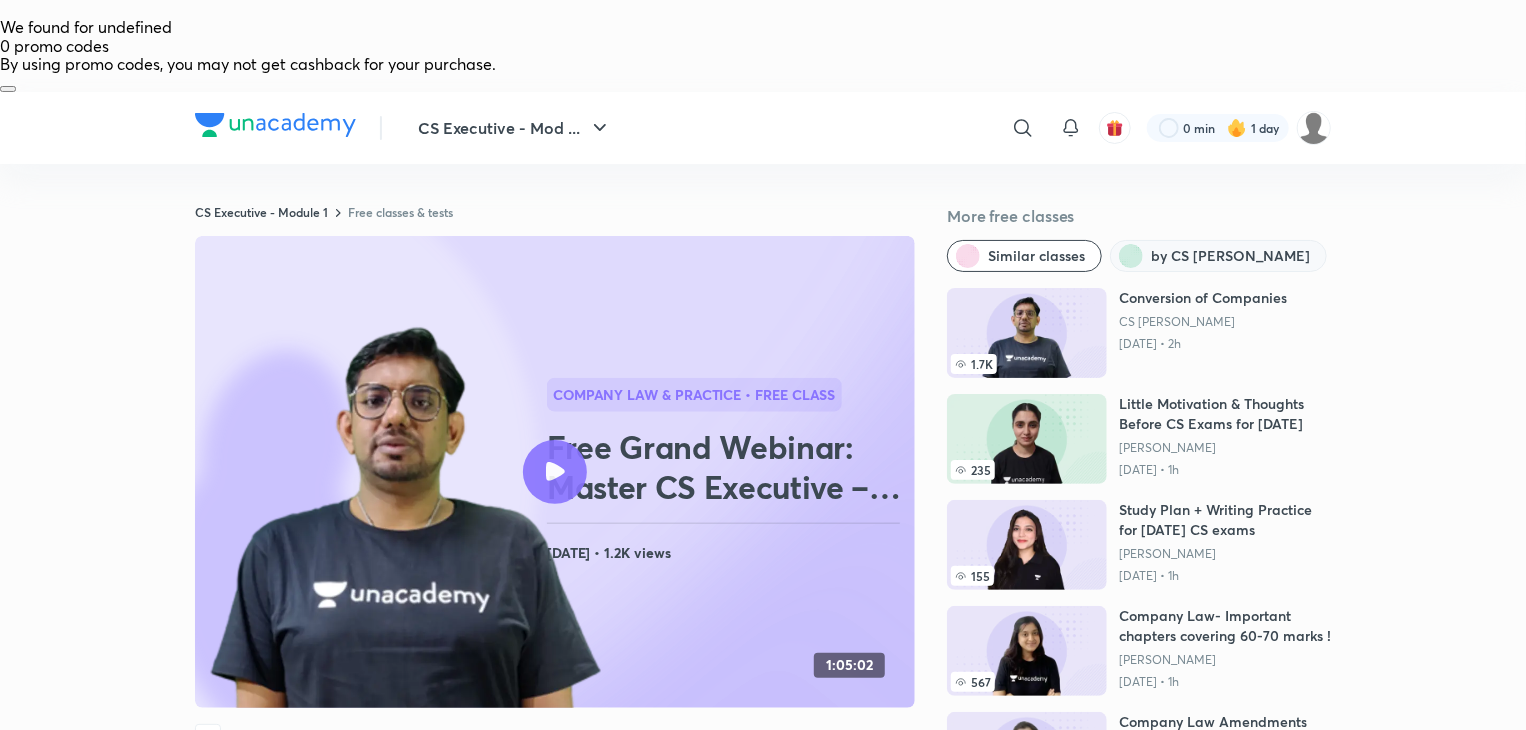 click on "by CS [PERSON_NAME]" at bounding box center (1230, 256) 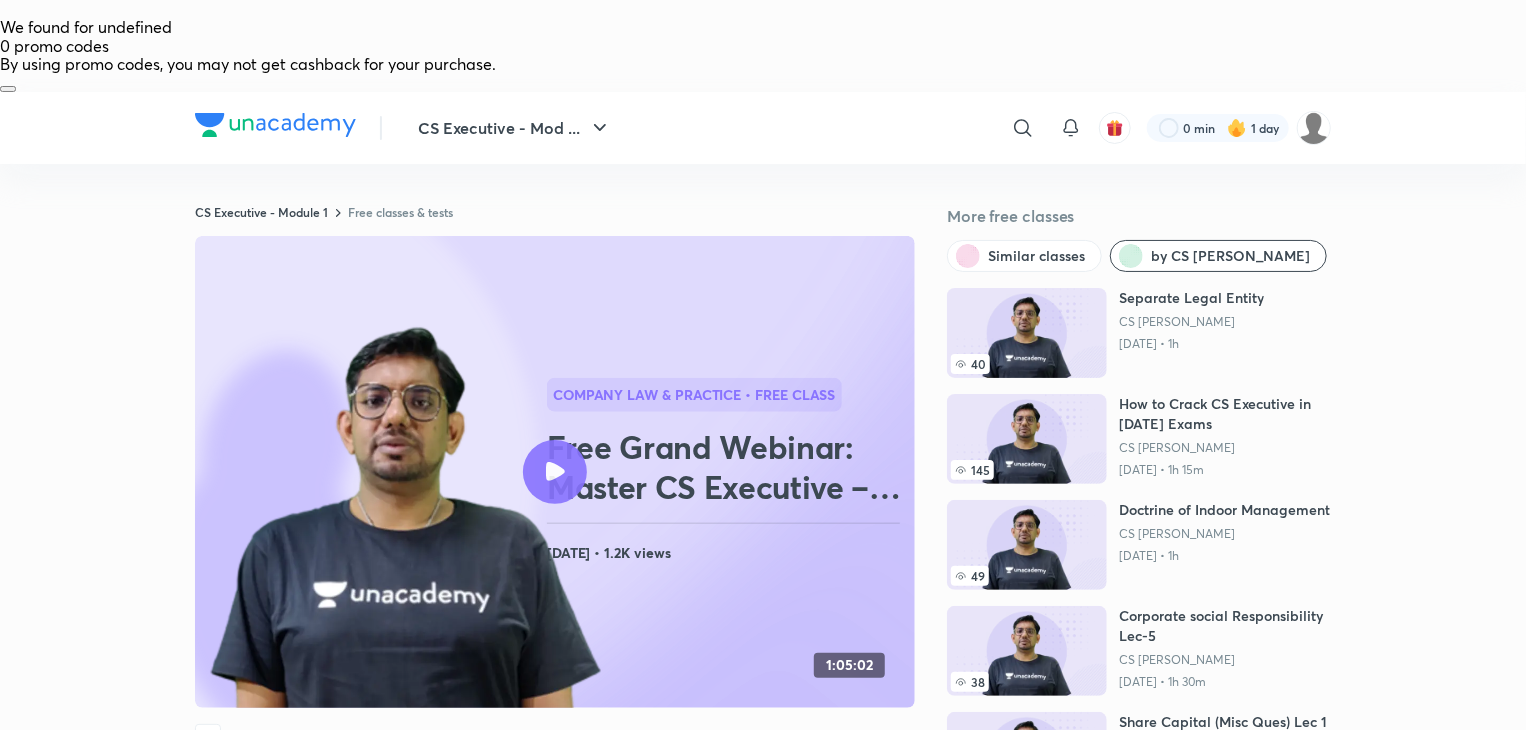 click on "Separate Legal Entity CS [PERSON_NAME] [DATE] • 1h" at bounding box center (1191, 333) 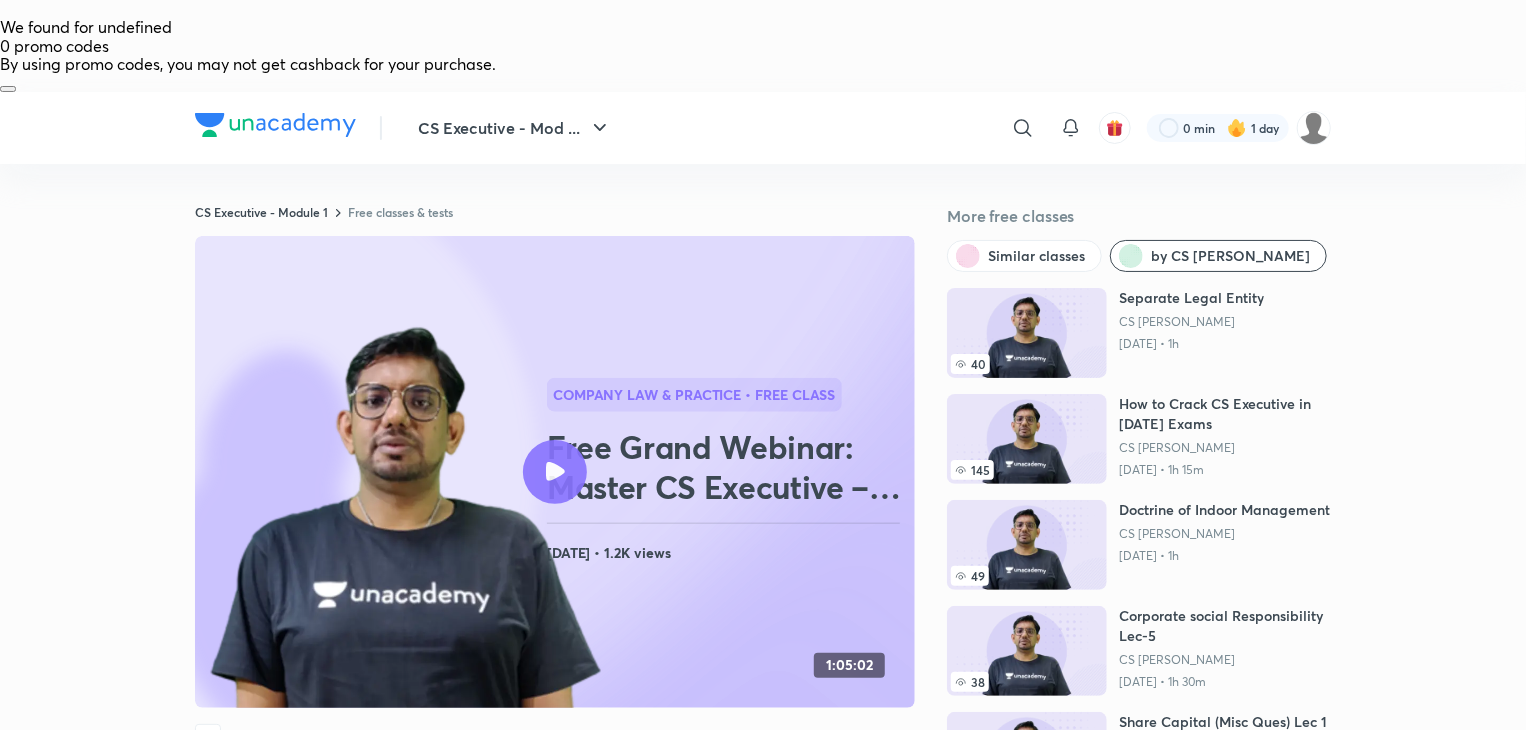 click on "Free Grand Webinar: Master CS Executive – Course & Career" at bounding box center [727, 467] 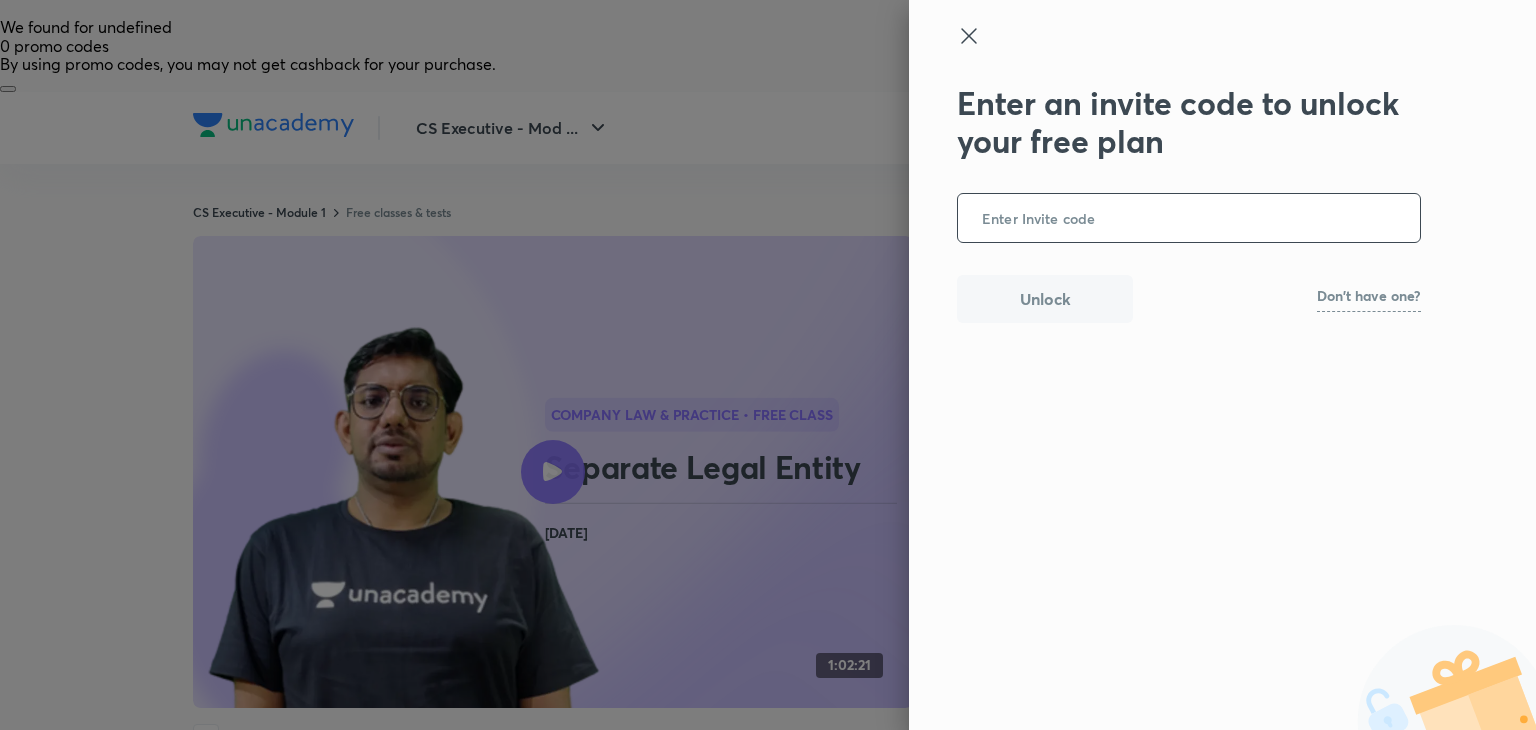 click 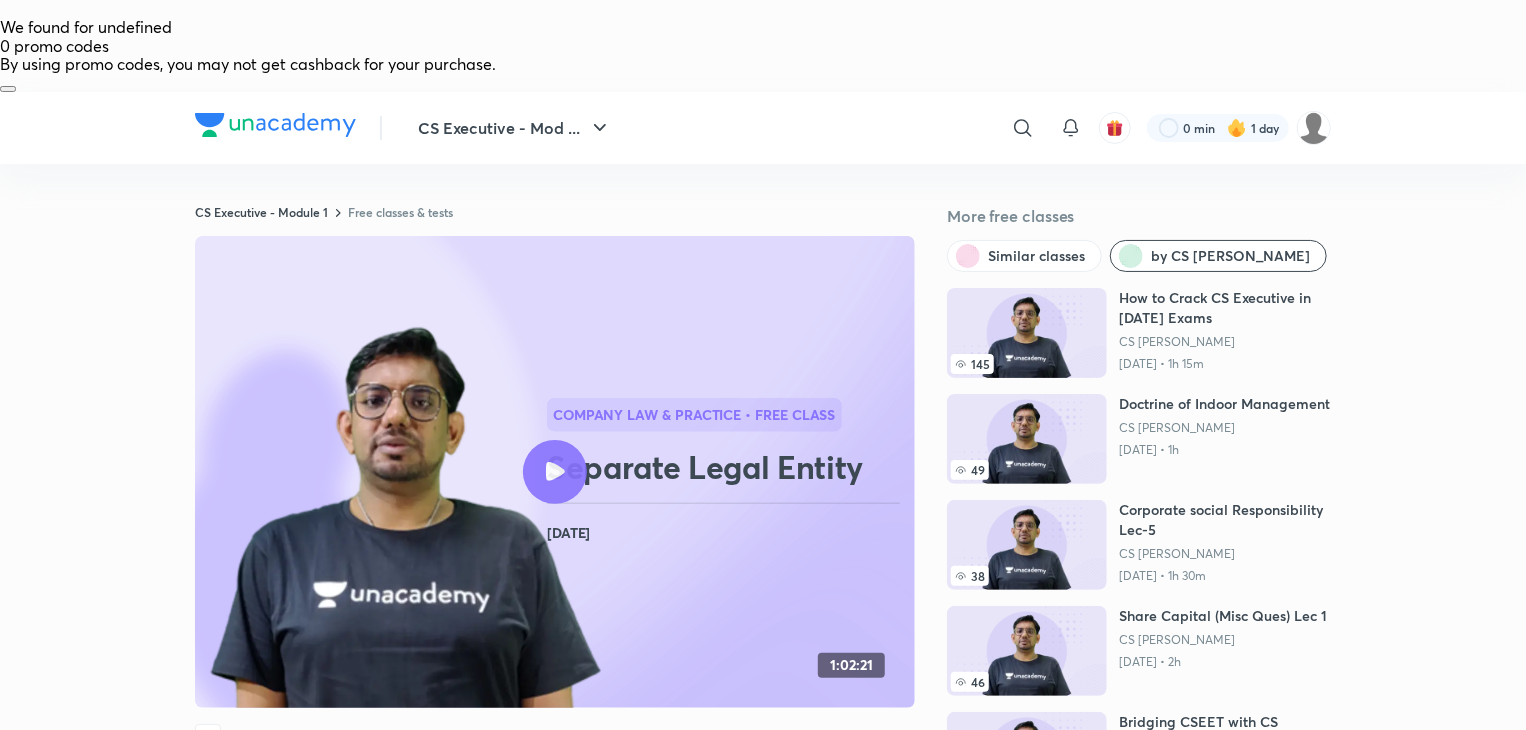 click at bounding box center (555, 472) 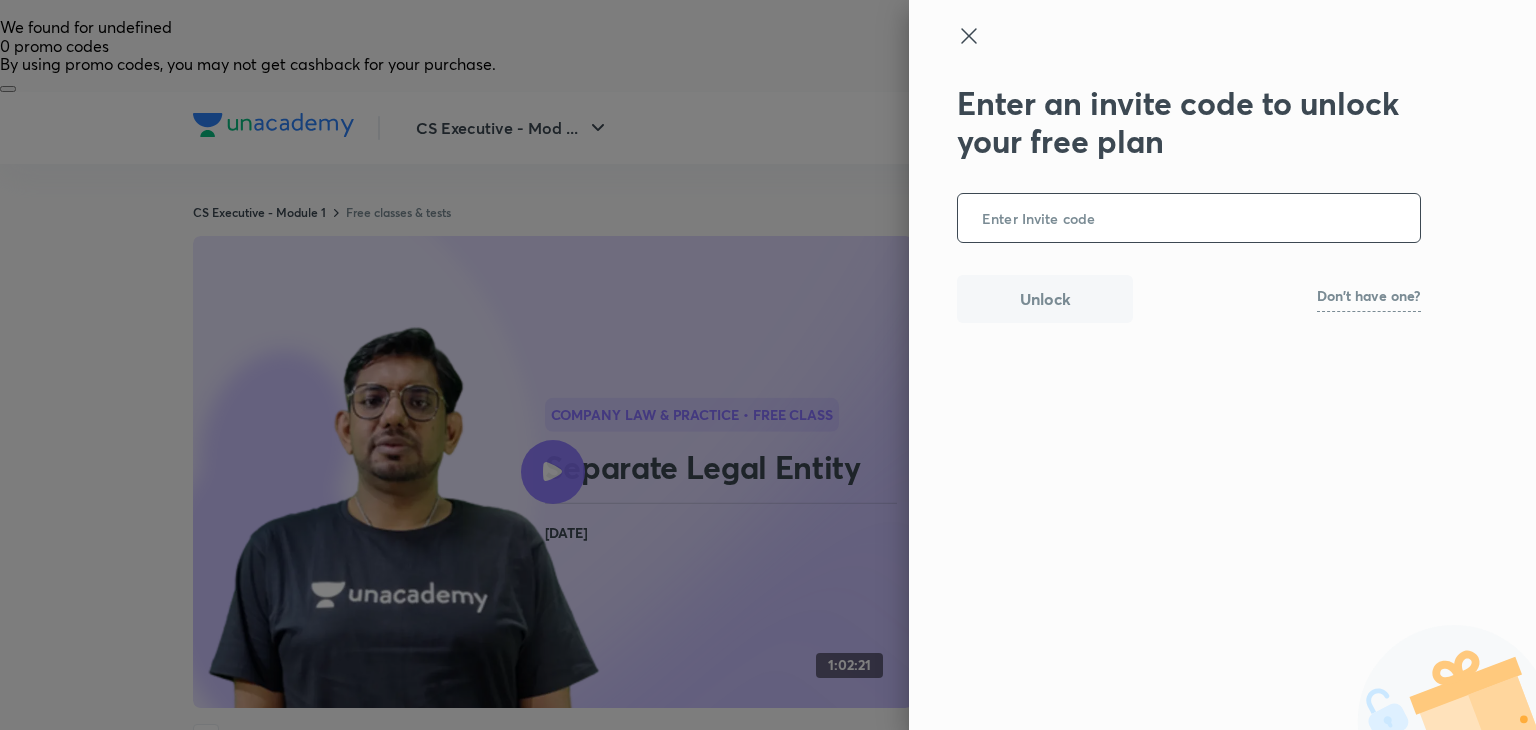 click 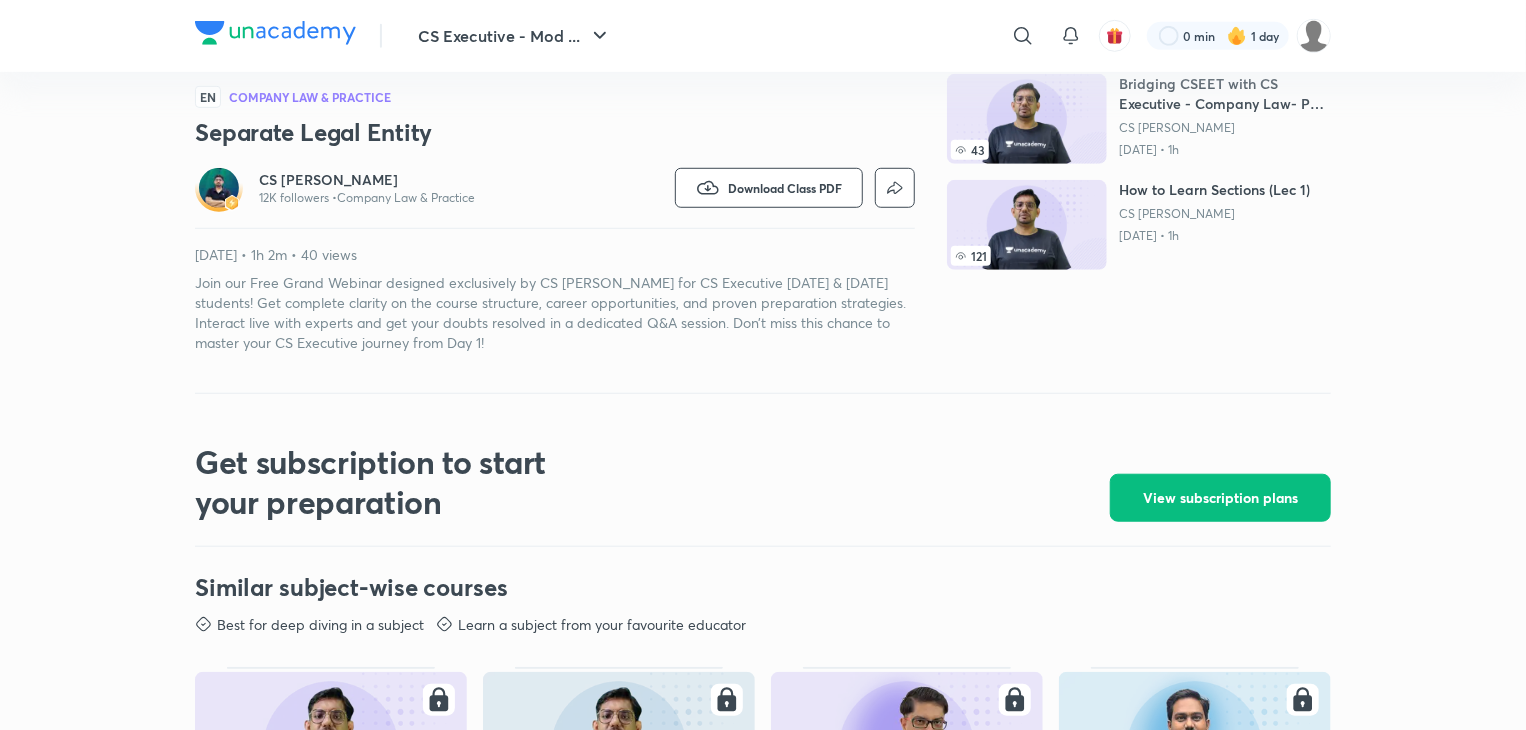 scroll, scrollTop: 936, scrollLeft: 0, axis: vertical 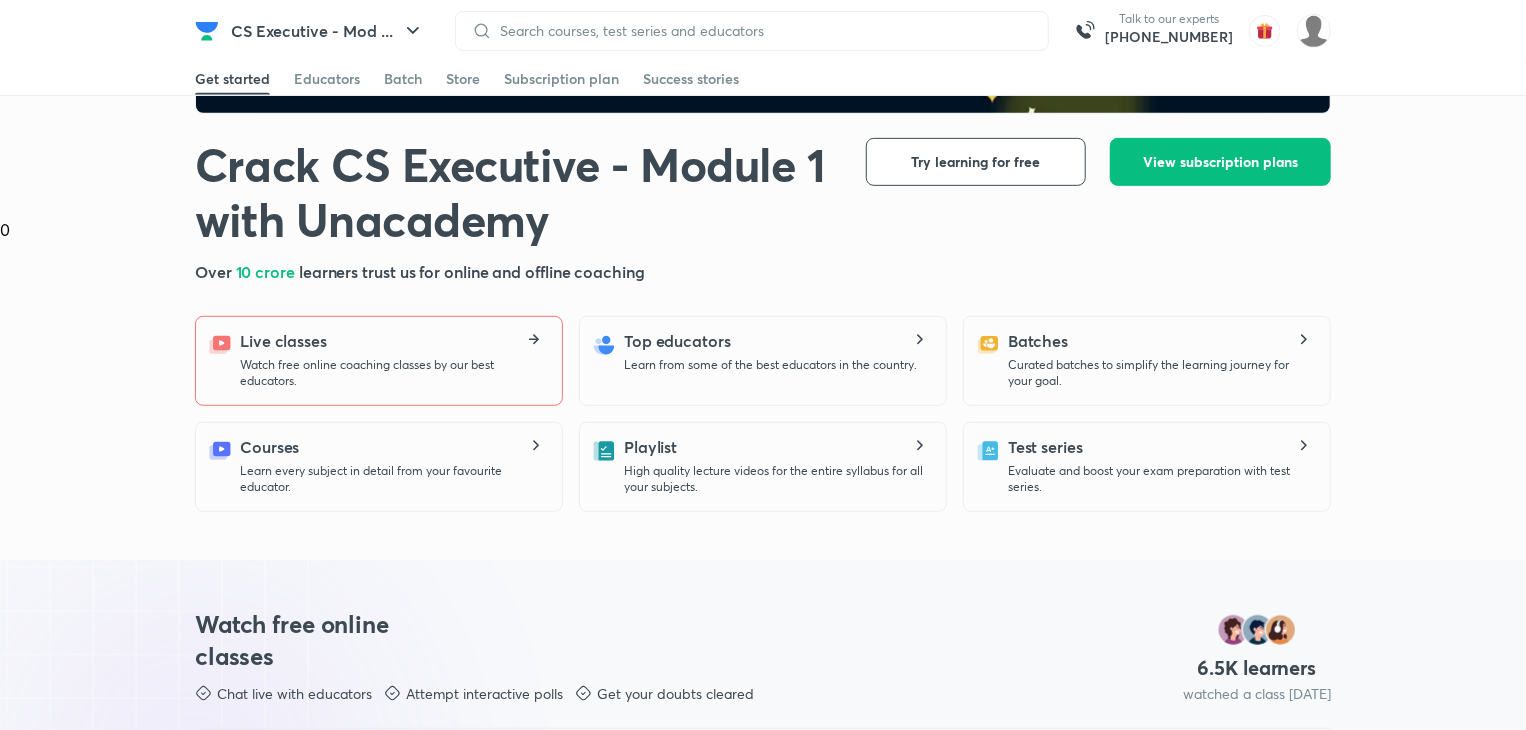 click on "Live classes Watch free online coaching classes by our best educators." at bounding box center [393, 359] 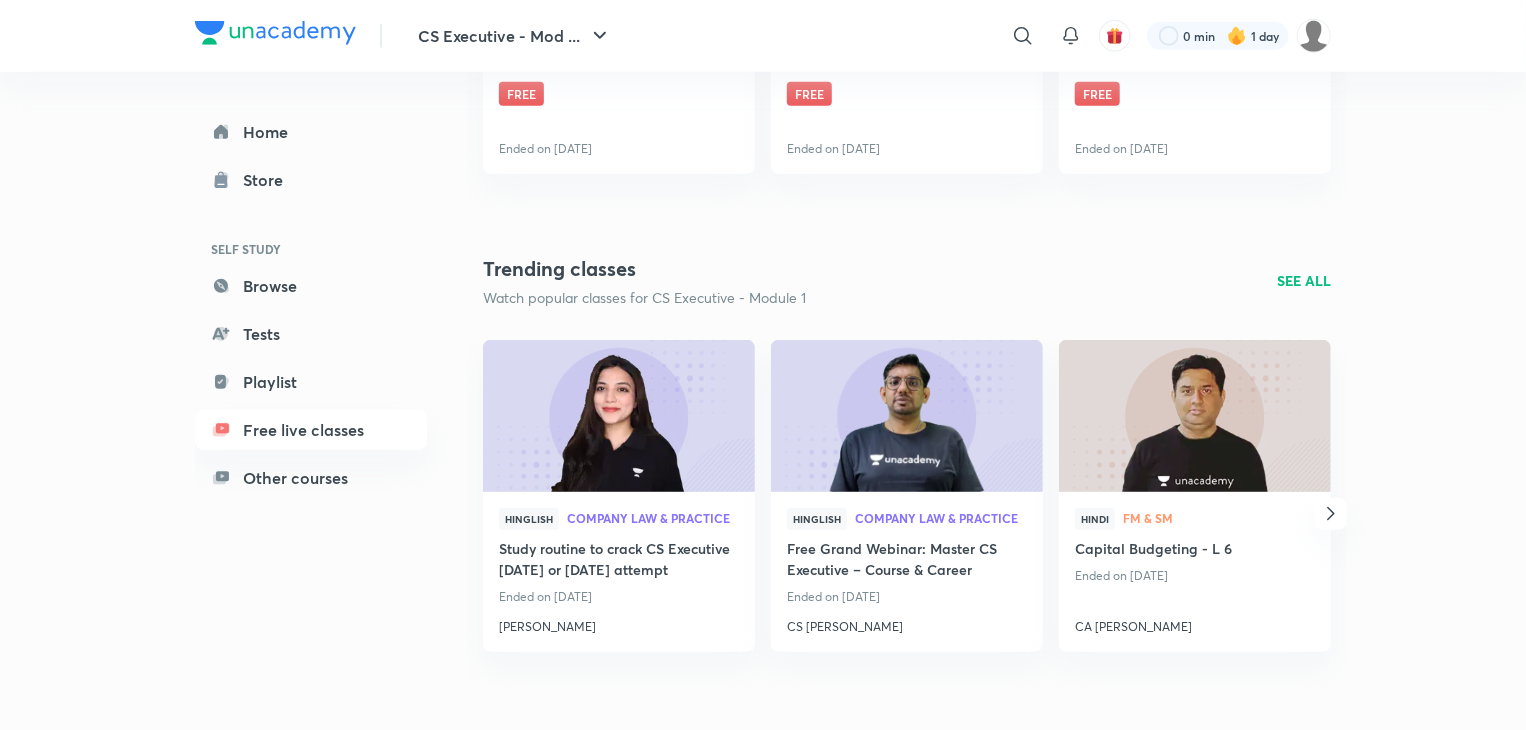 scroll, scrollTop: 827, scrollLeft: 0, axis: vertical 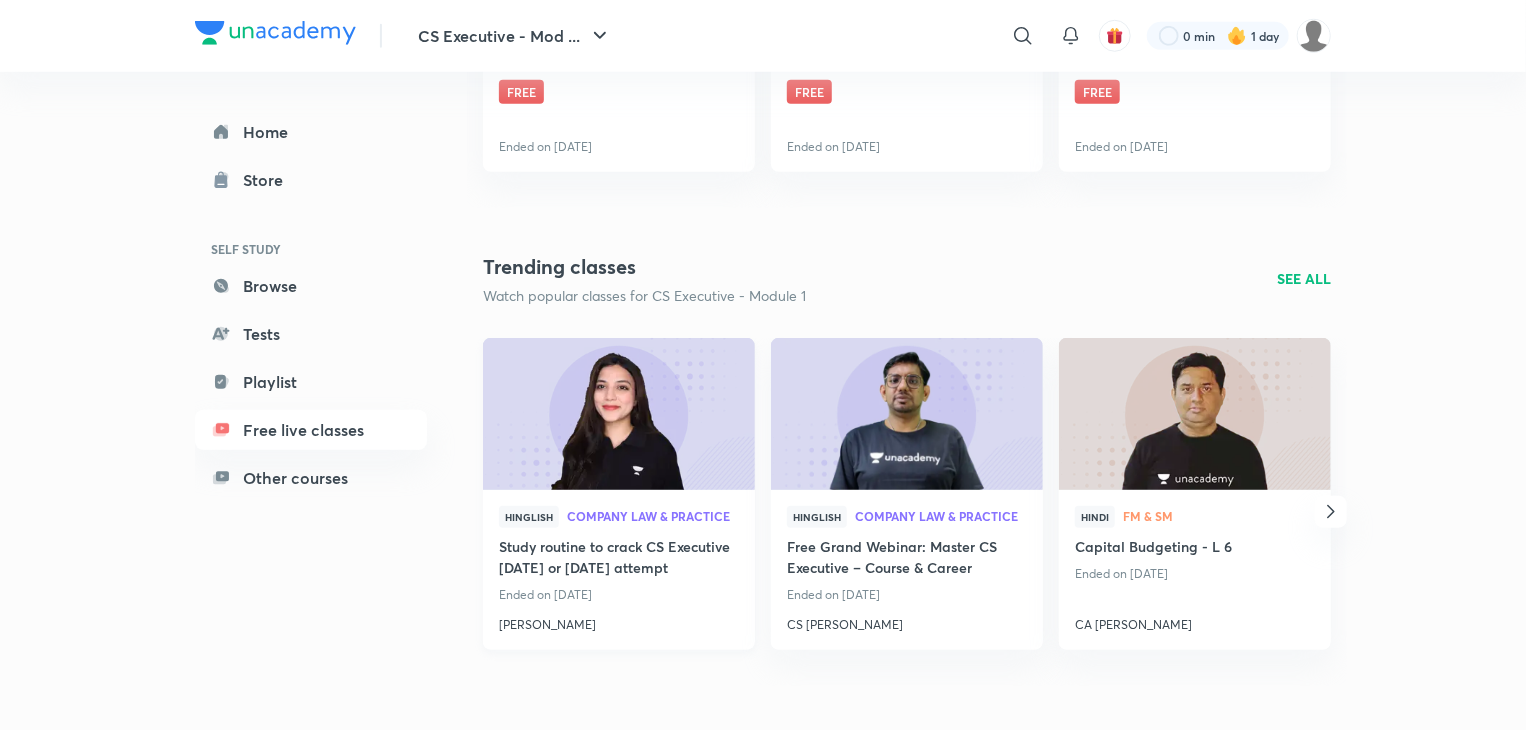 click at bounding box center [618, 413] 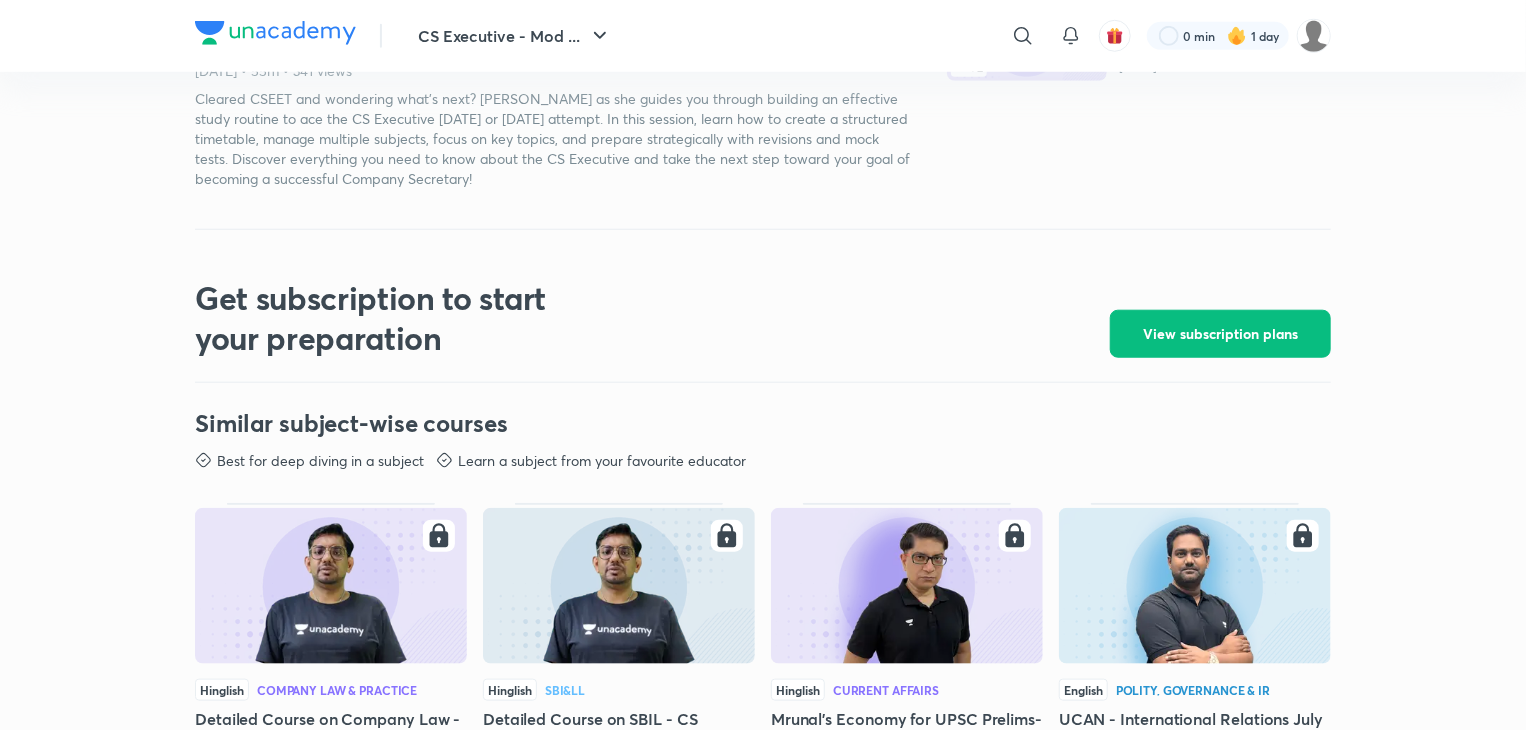 scroll, scrollTop: 0, scrollLeft: 0, axis: both 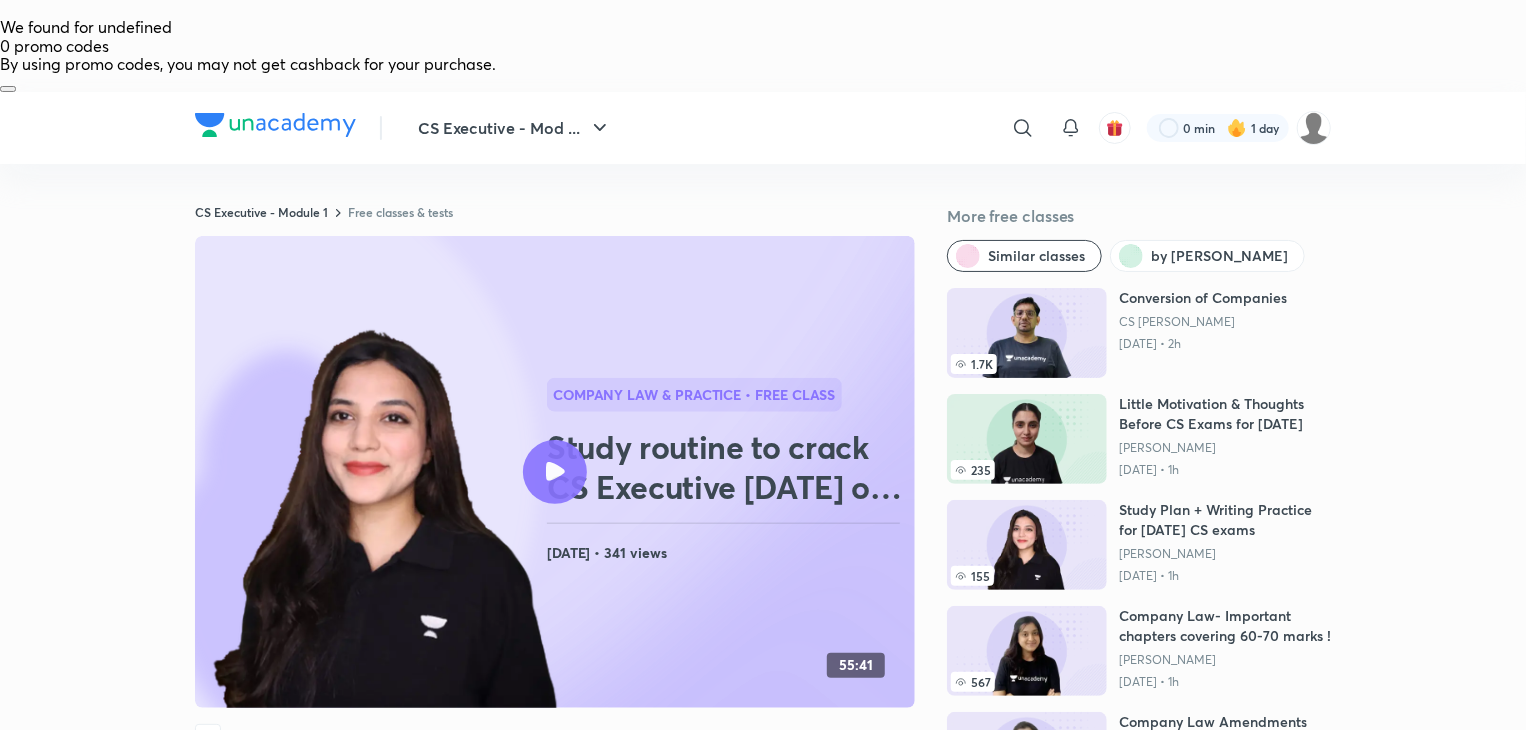 click on "Study routine to crack CS Executive [DATE] or [DATE] attempt" at bounding box center [727, 467] 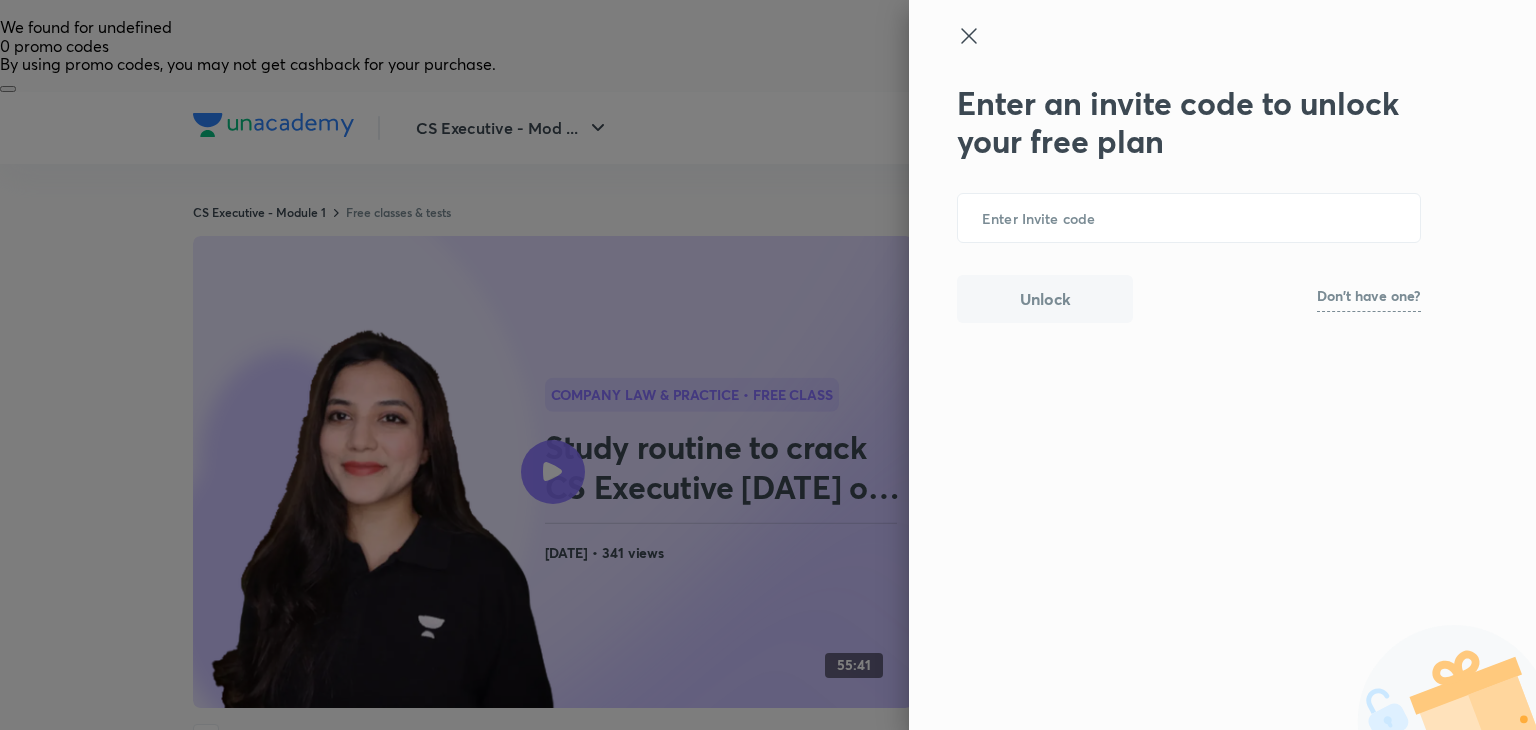 click on "Enter an invite code to unlock your free plan ​ Unlock Don't have one?" at bounding box center [1222, 365] 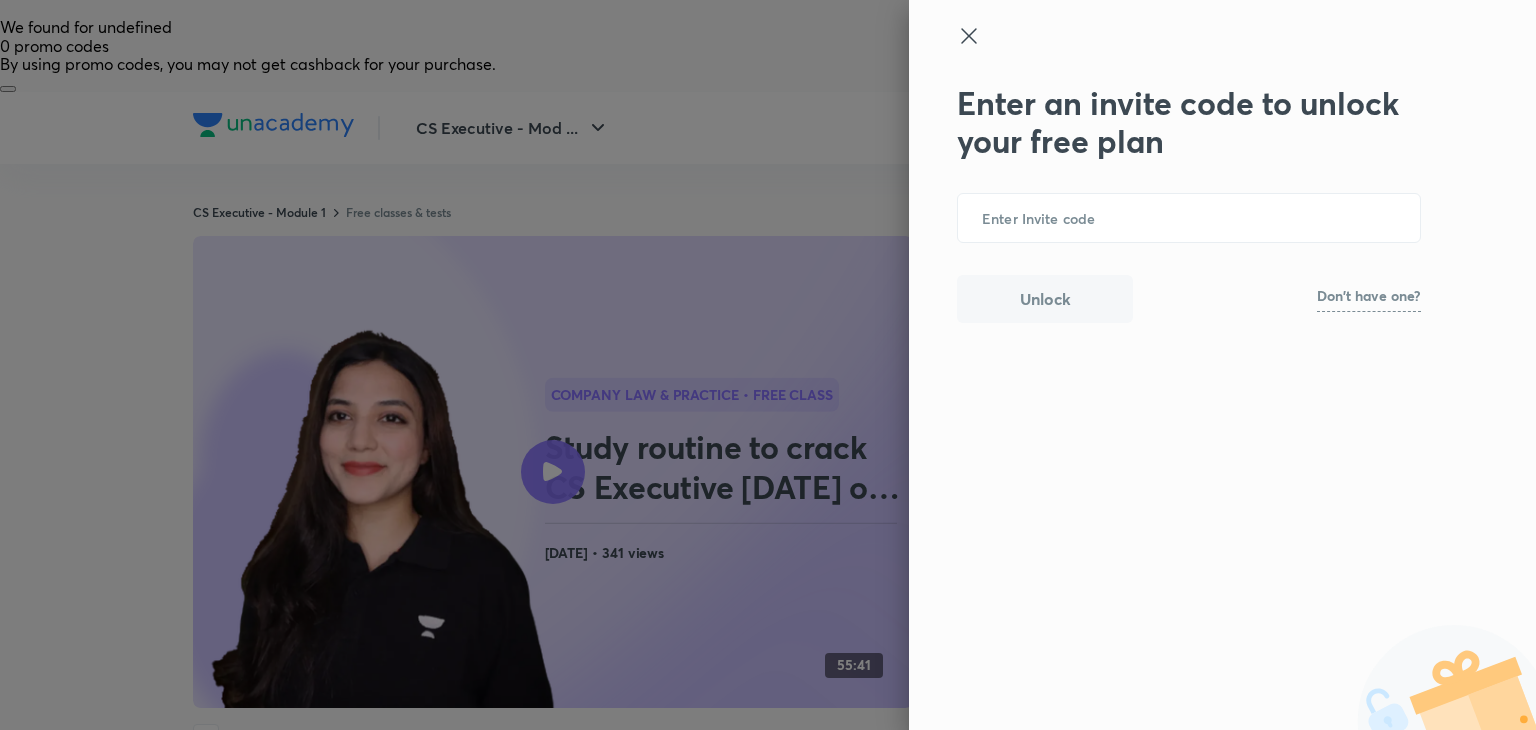 click 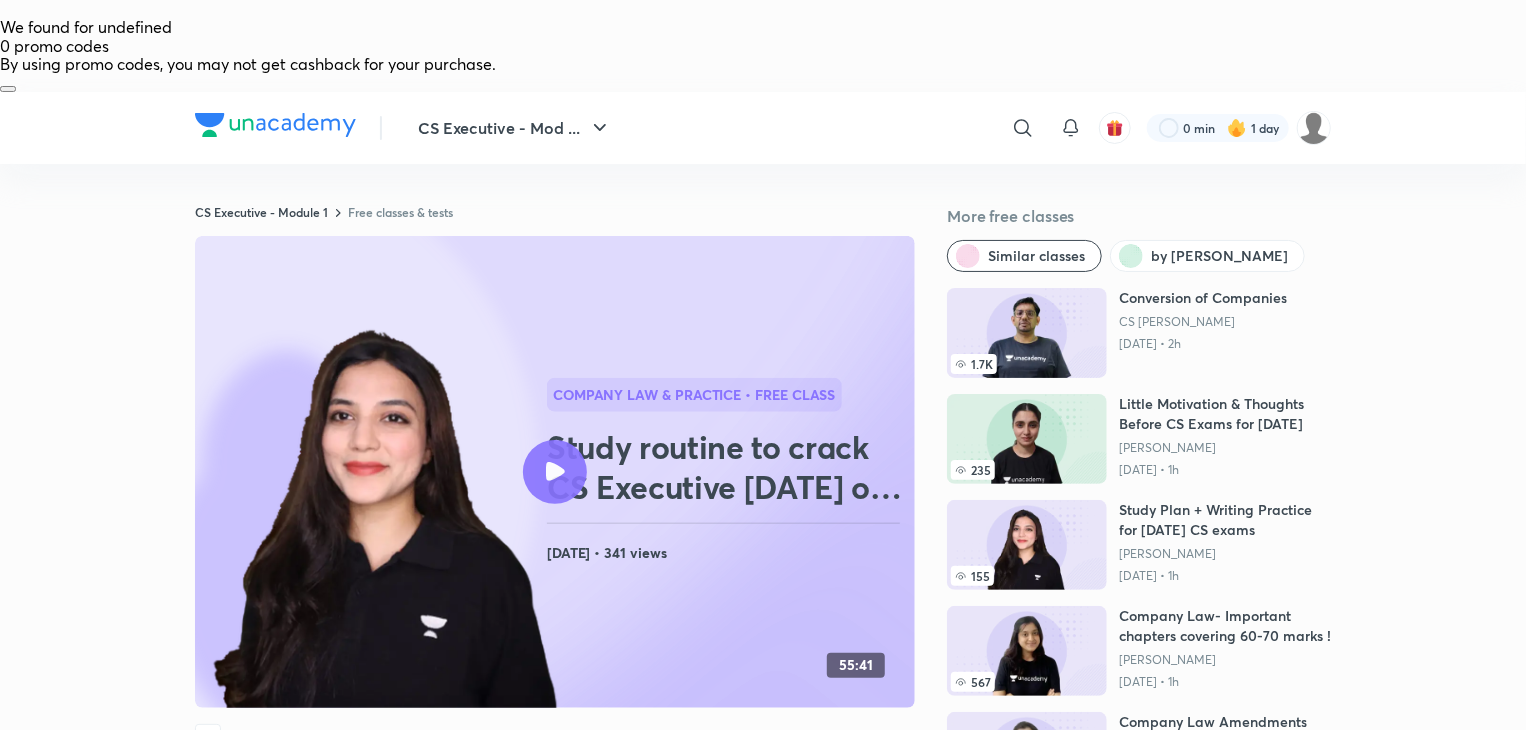 scroll, scrollTop: 638, scrollLeft: 0, axis: vertical 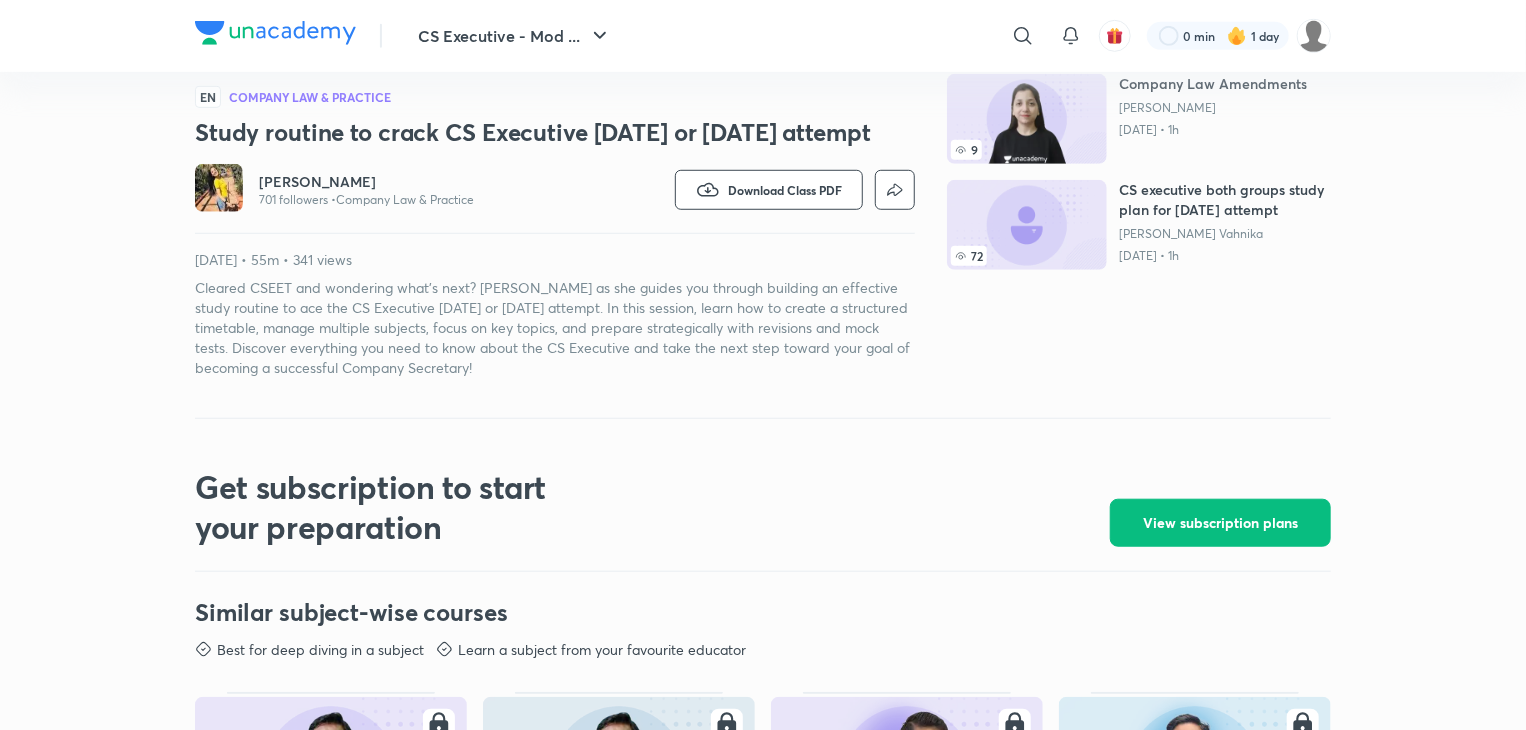 click on "Get subscription to start your preparation View subscription plans" at bounding box center (763, 507) 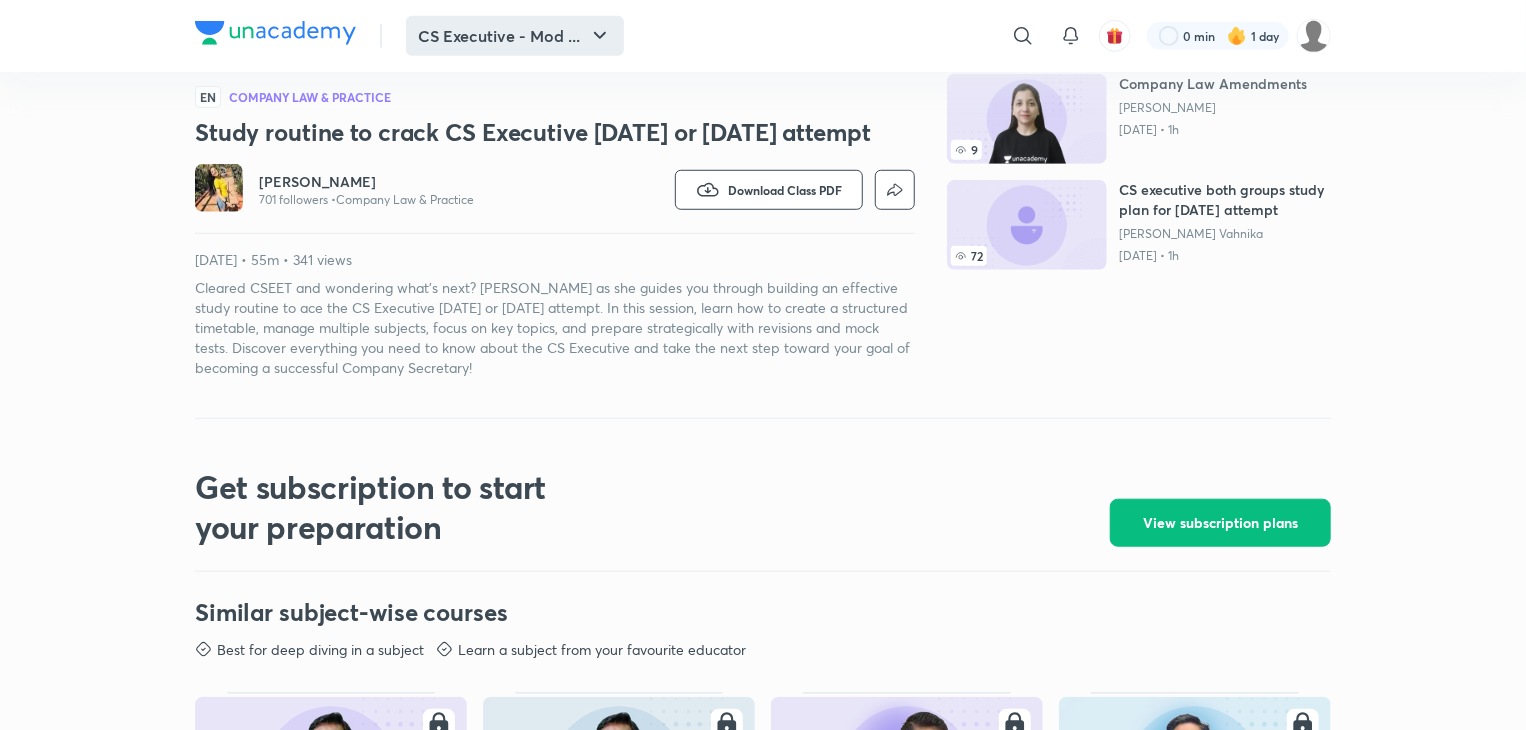 click on "CS Executive - Mod ..." at bounding box center (515, 36) 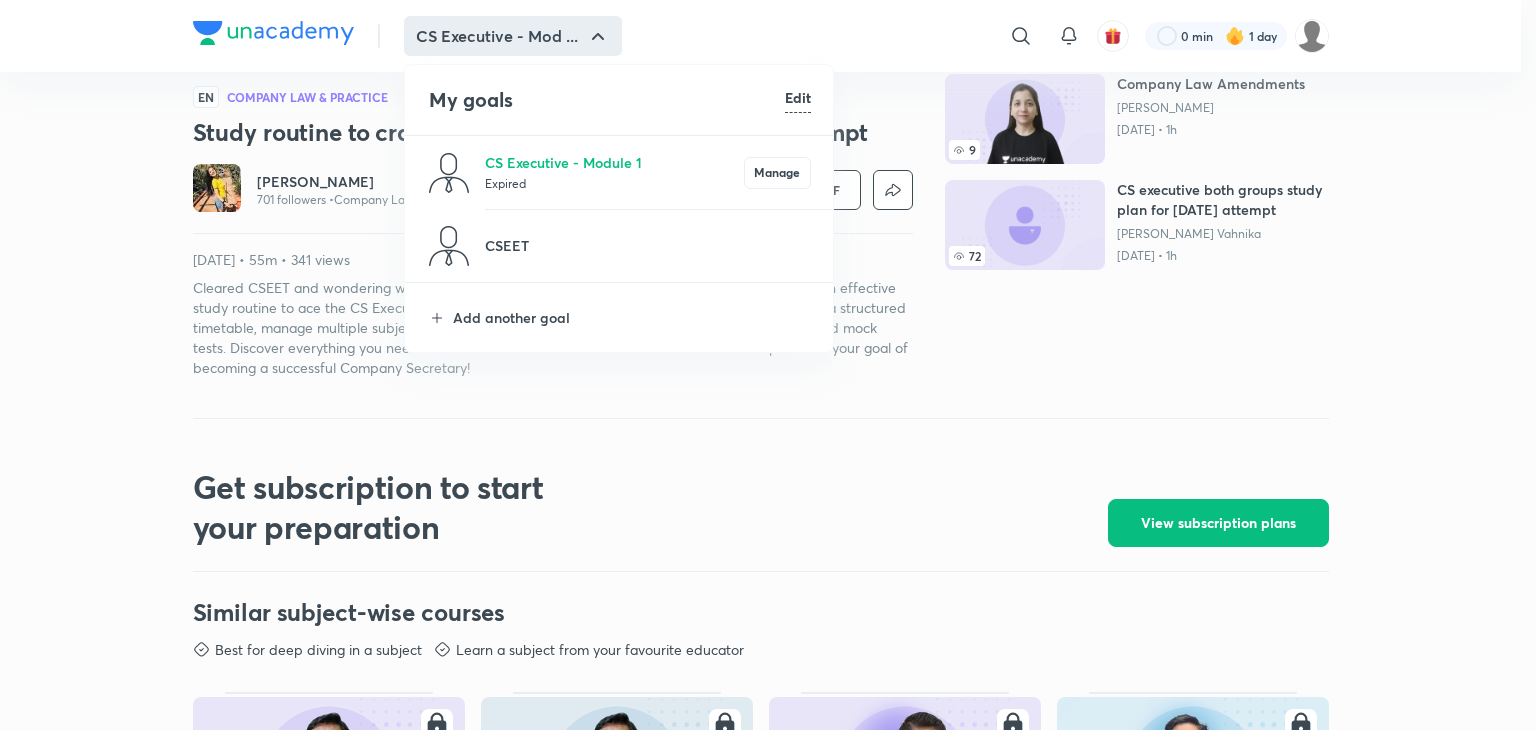 click on "Expired" at bounding box center [614, 183] 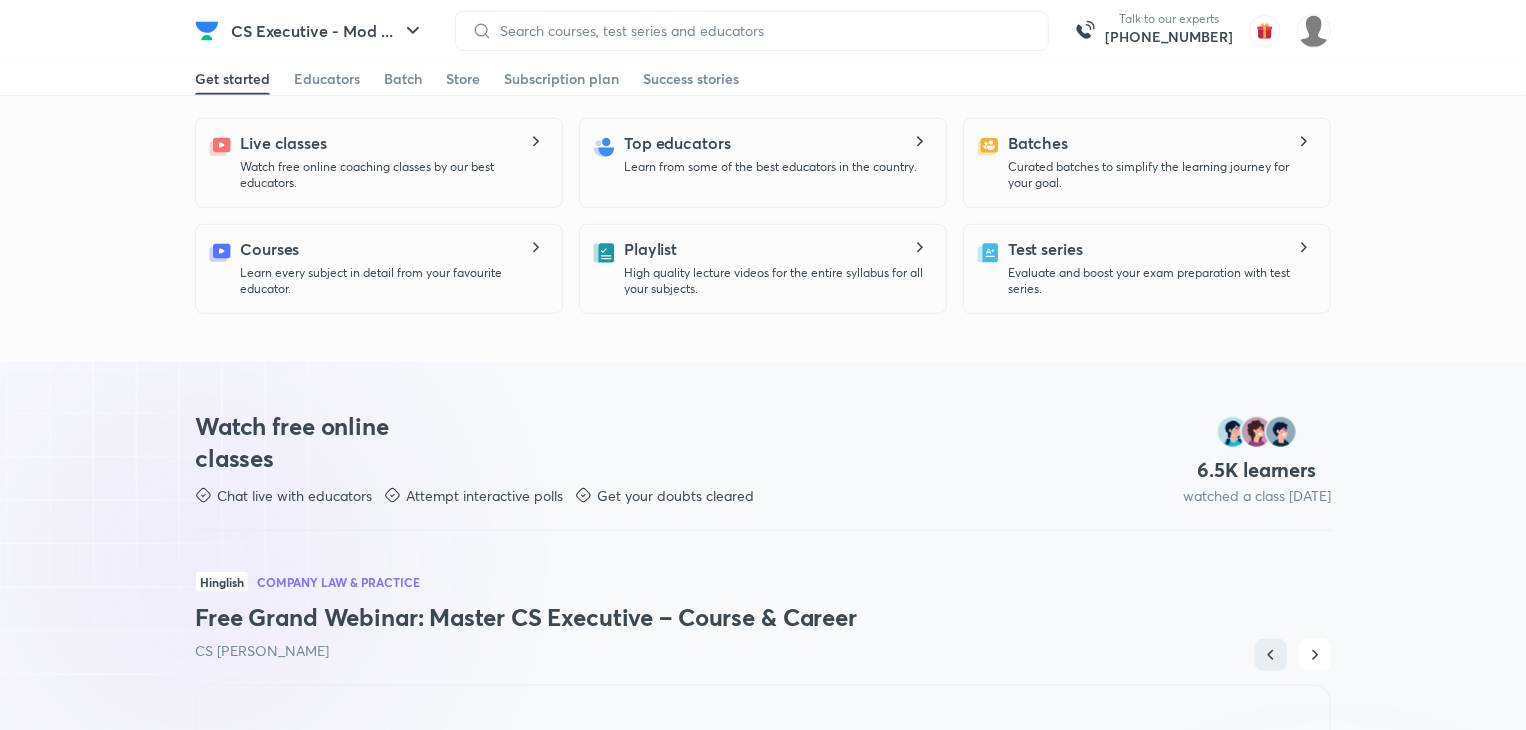scroll, scrollTop: 0, scrollLeft: 0, axis: both 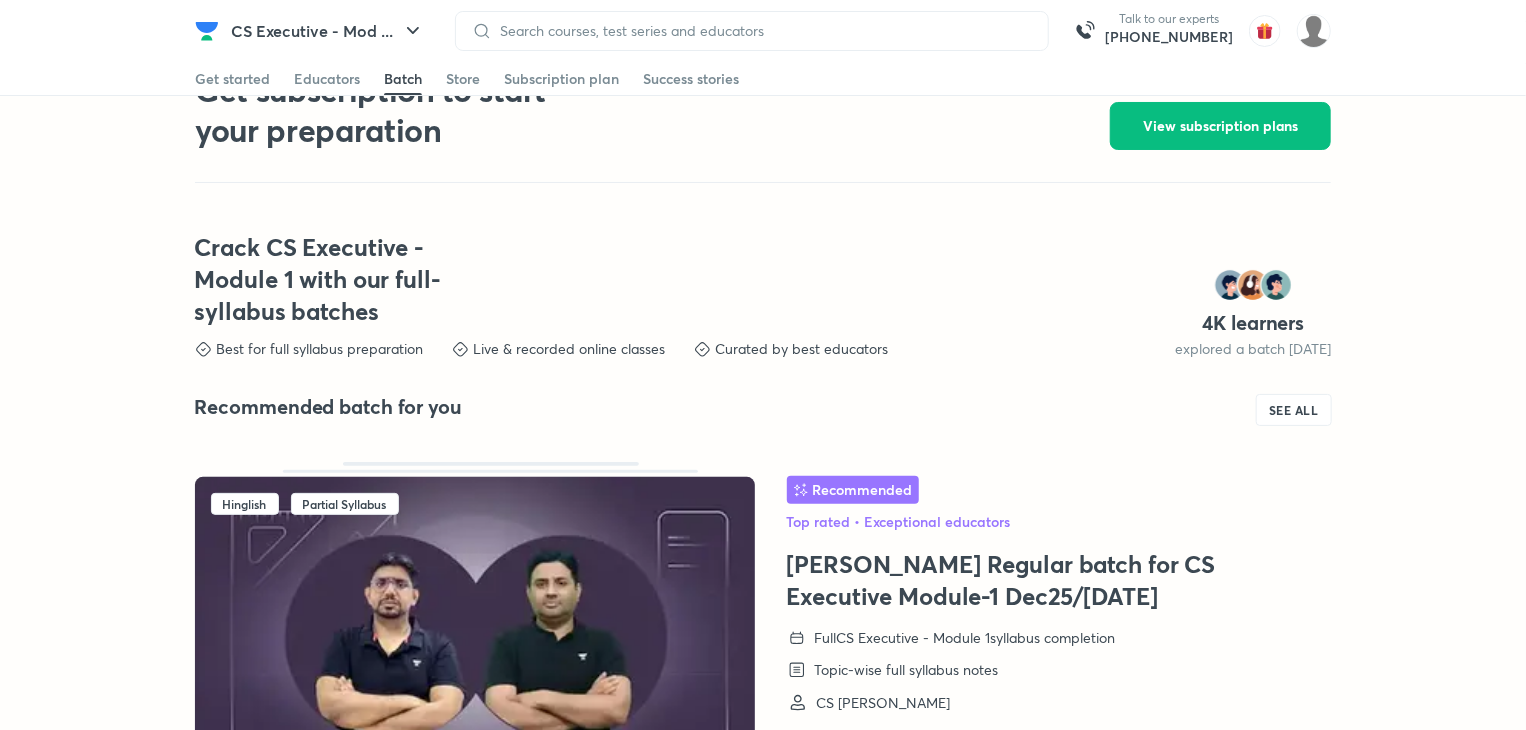 click on "View batch details" at bounding box center (873, 769) 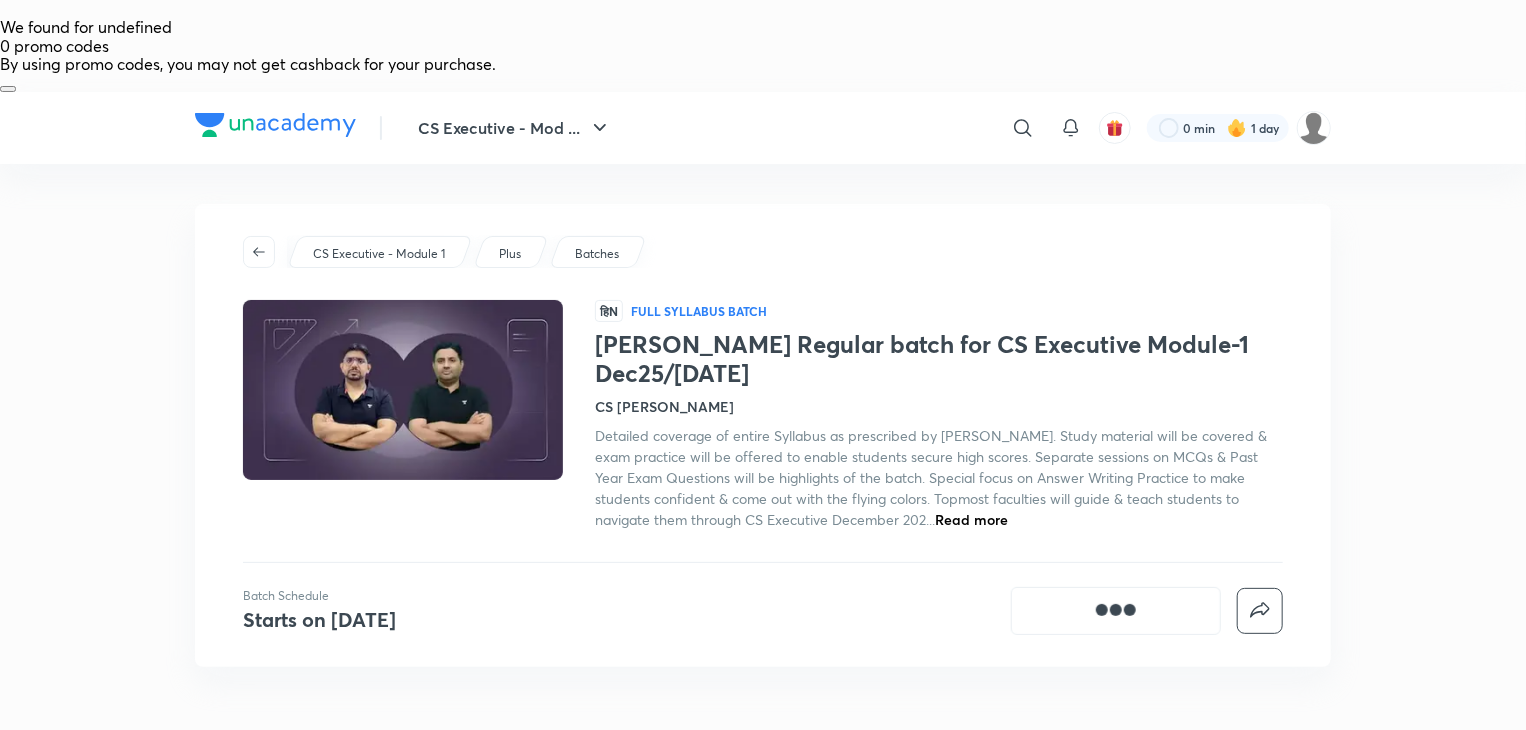 scroll, scrollTop: 638, scrollLeft: 0, axis: vertical 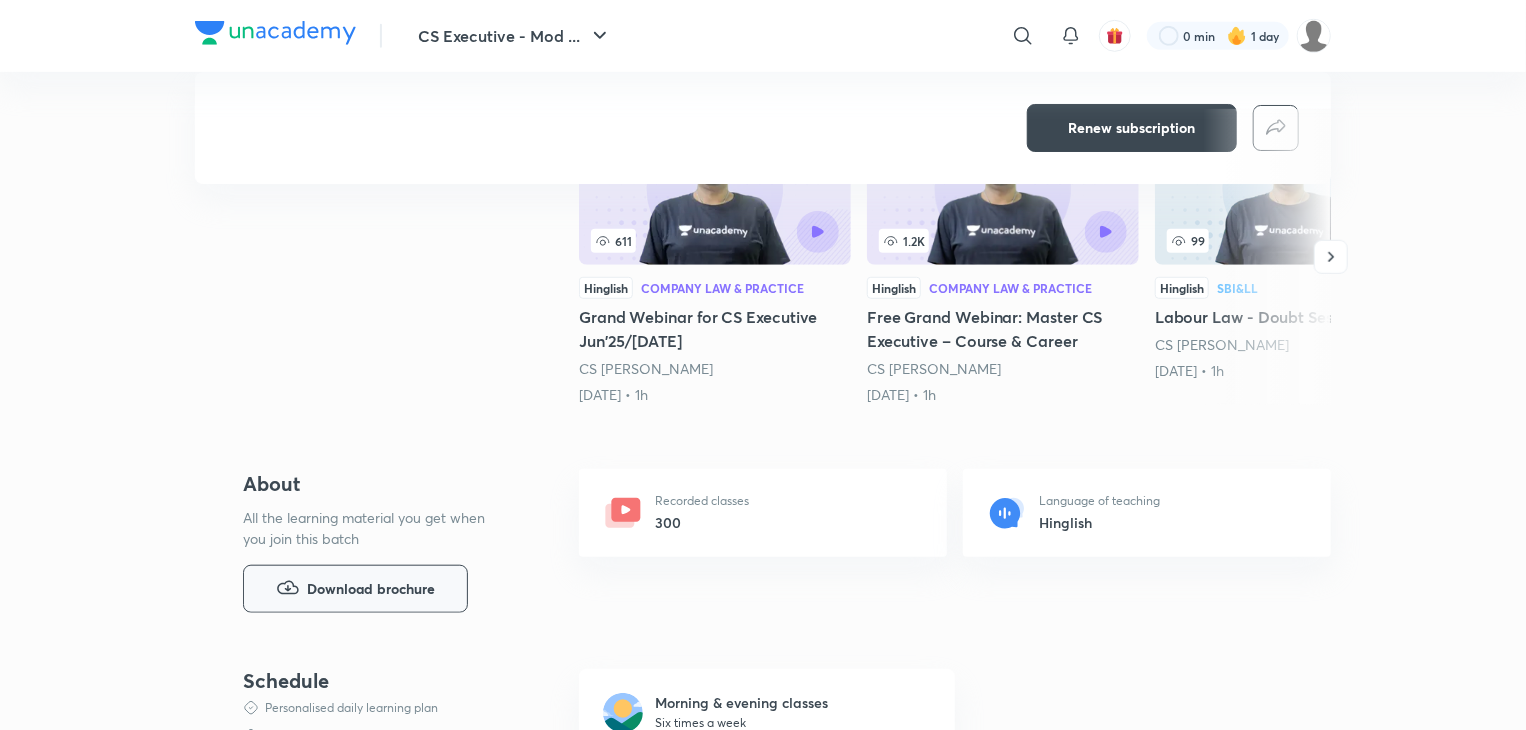 click on "Download brochure" at bounding box center [371, 589] 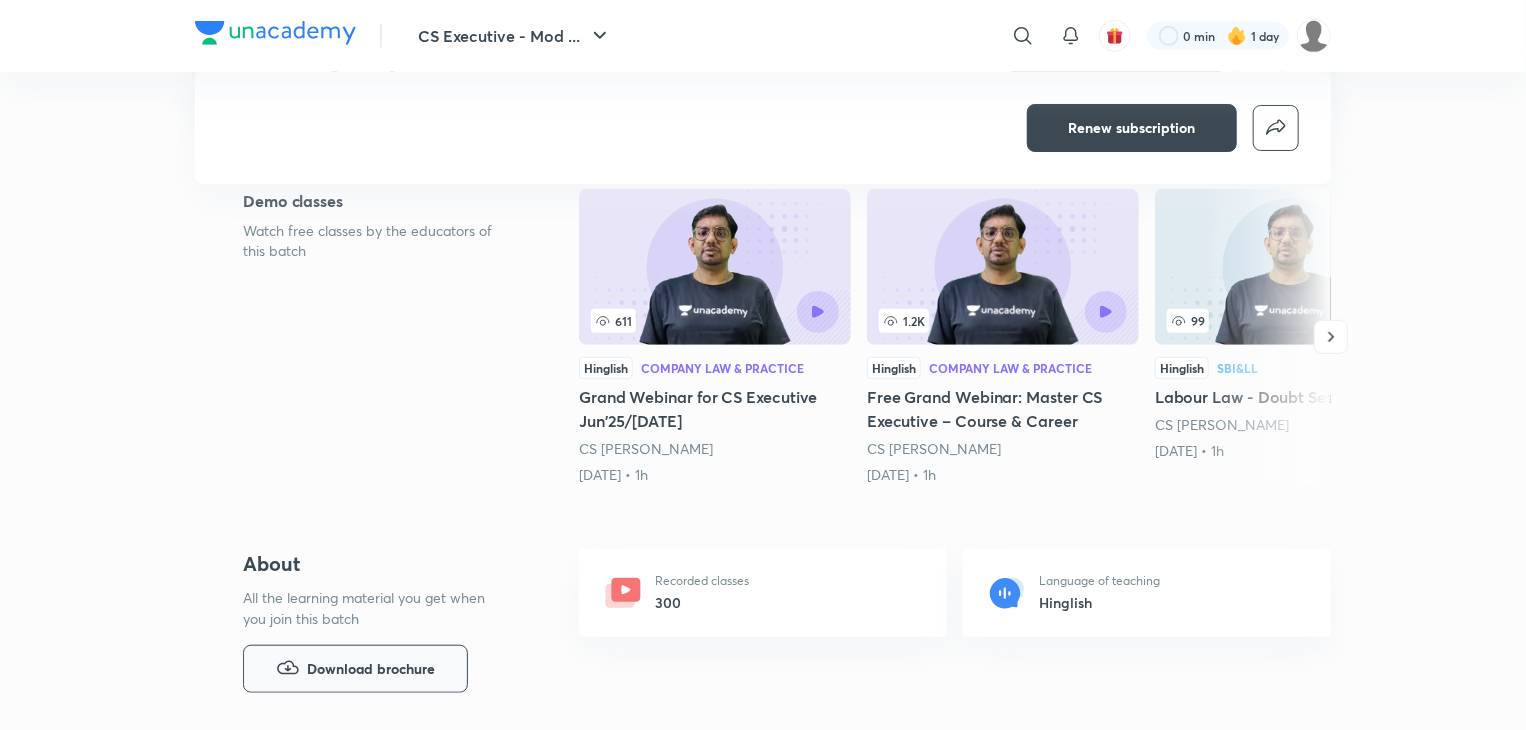 scroll, scrollTop: 518, scrollLeft: 0, axis: vertical 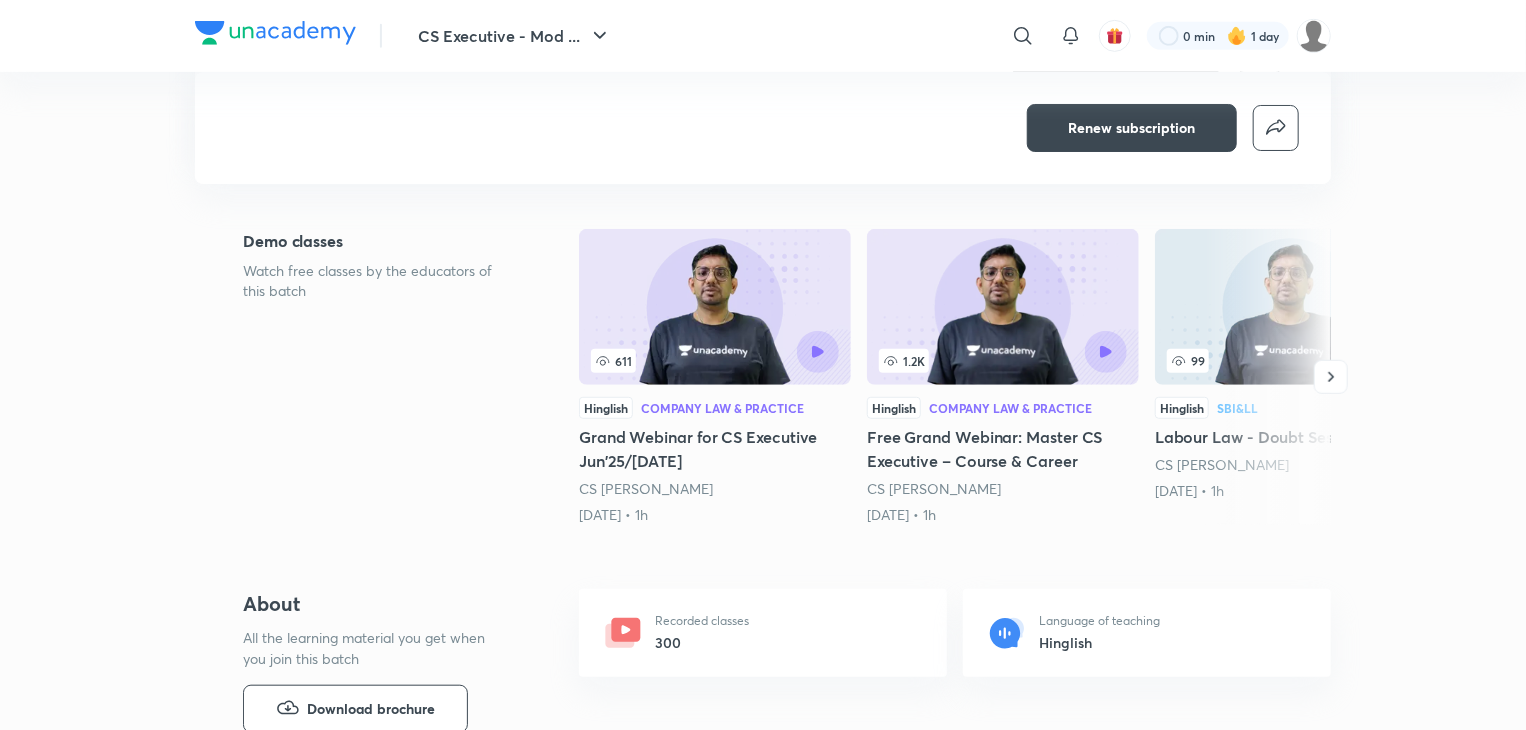 click at bounding box center (1065, 352) 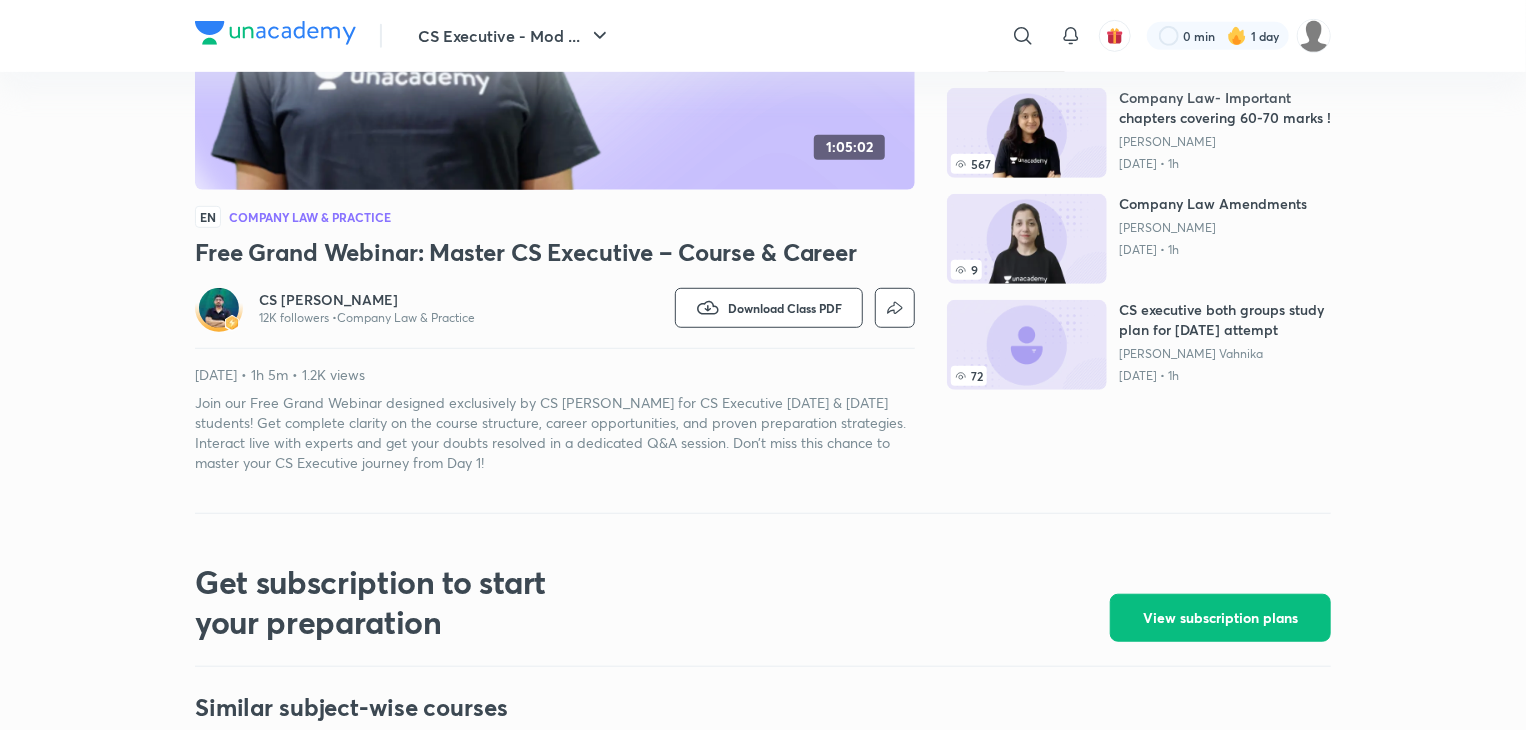 scroll, scrollTop: 0, scrollLeft: 0, axis: both 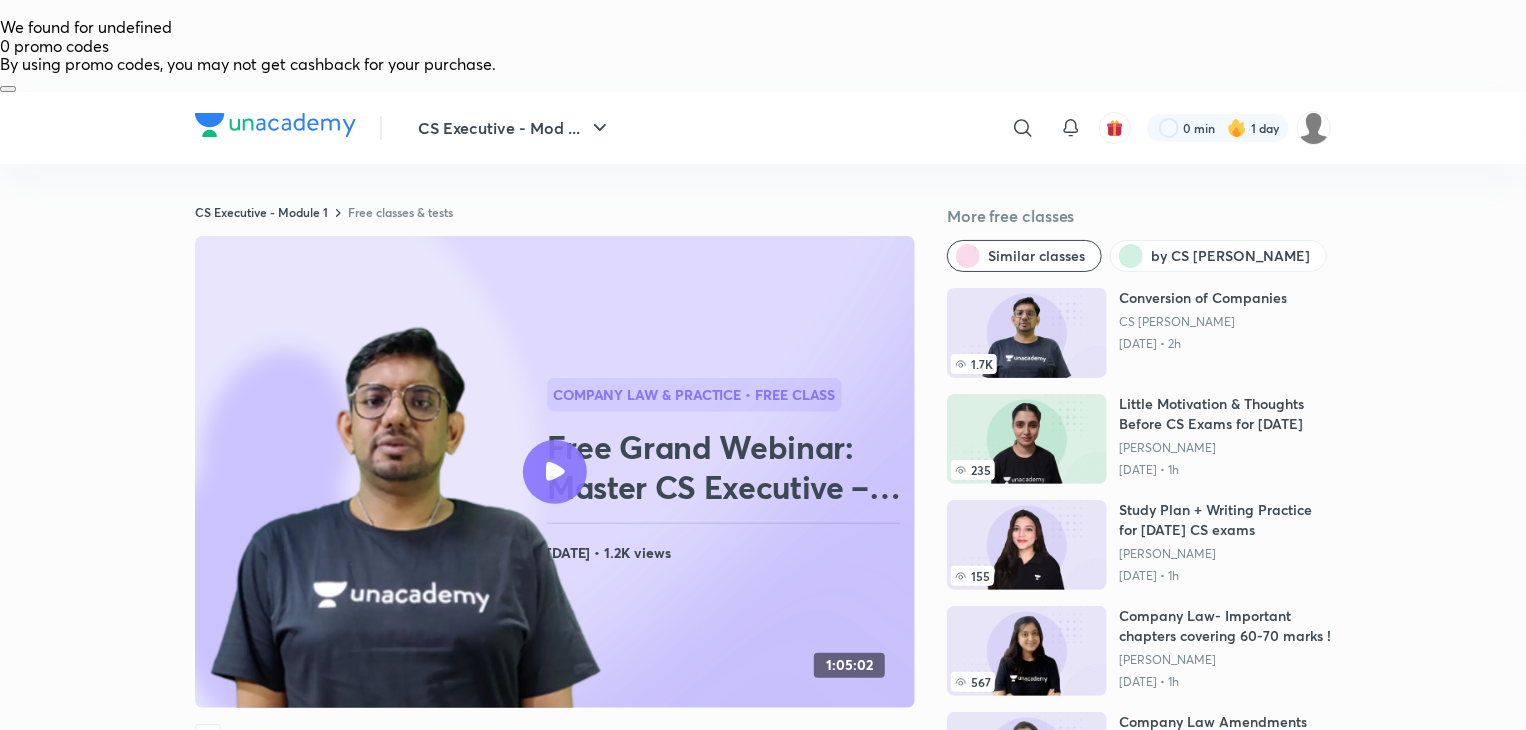 click at bounding box center (405, 520) 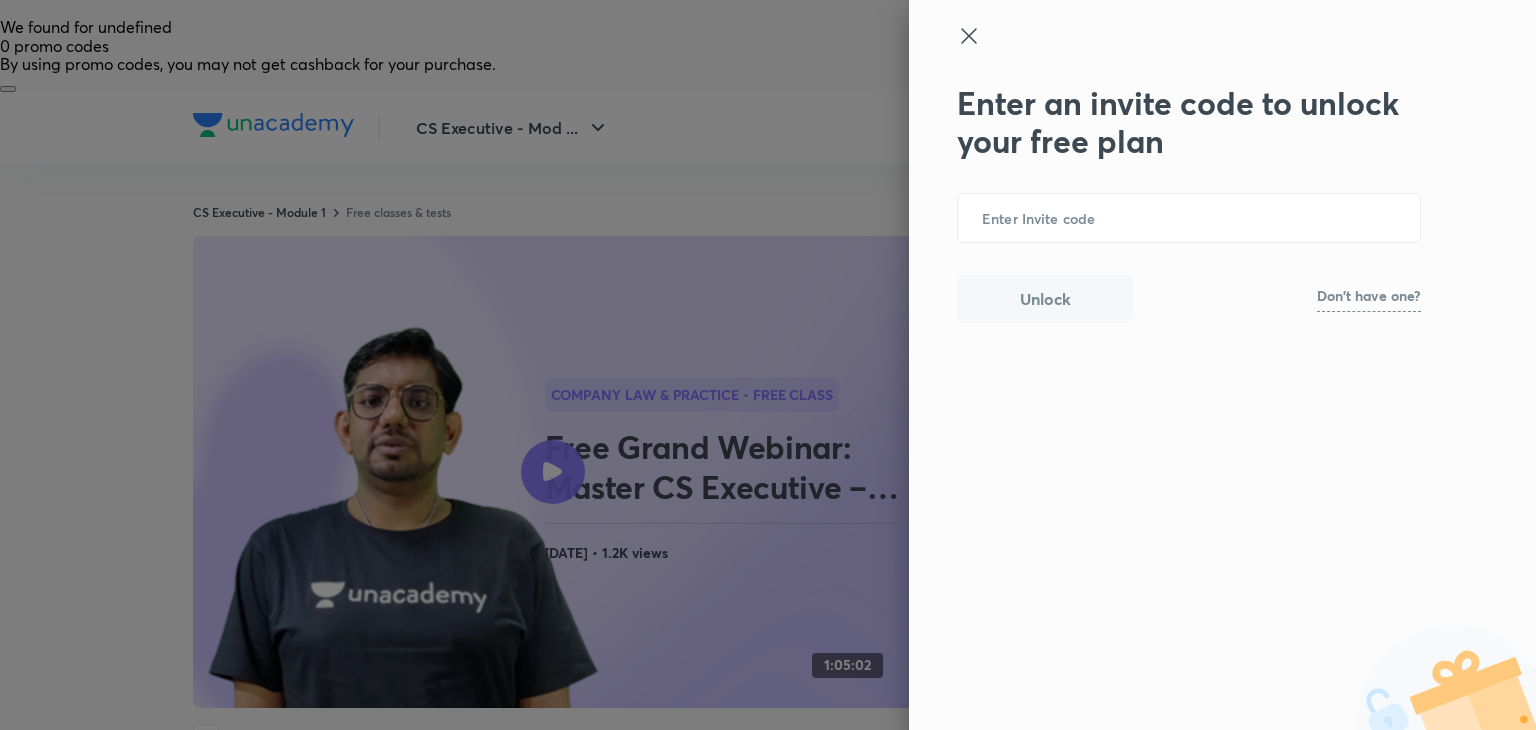 click 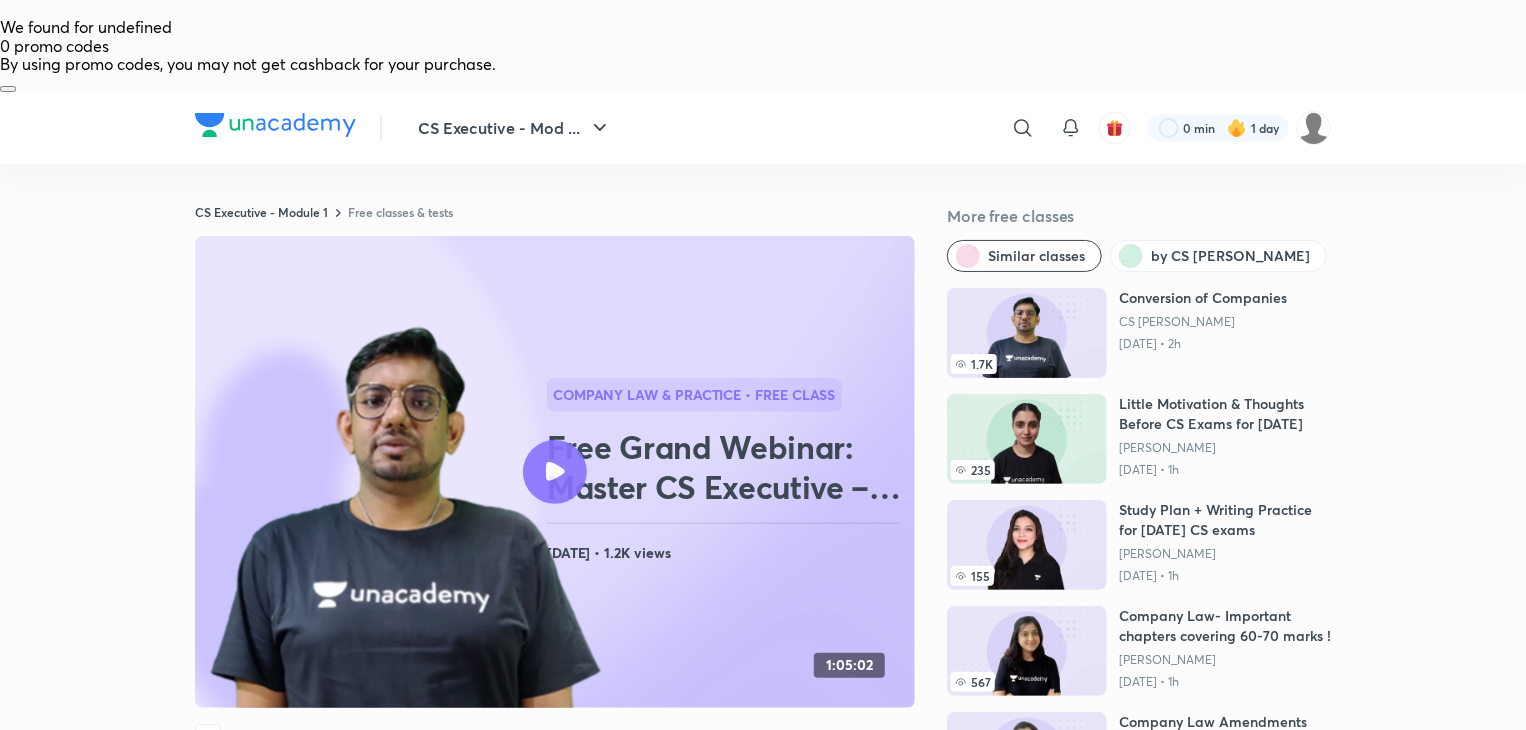 scroll, scrollTop: 638, scrollLeft: 0, axis: vertical 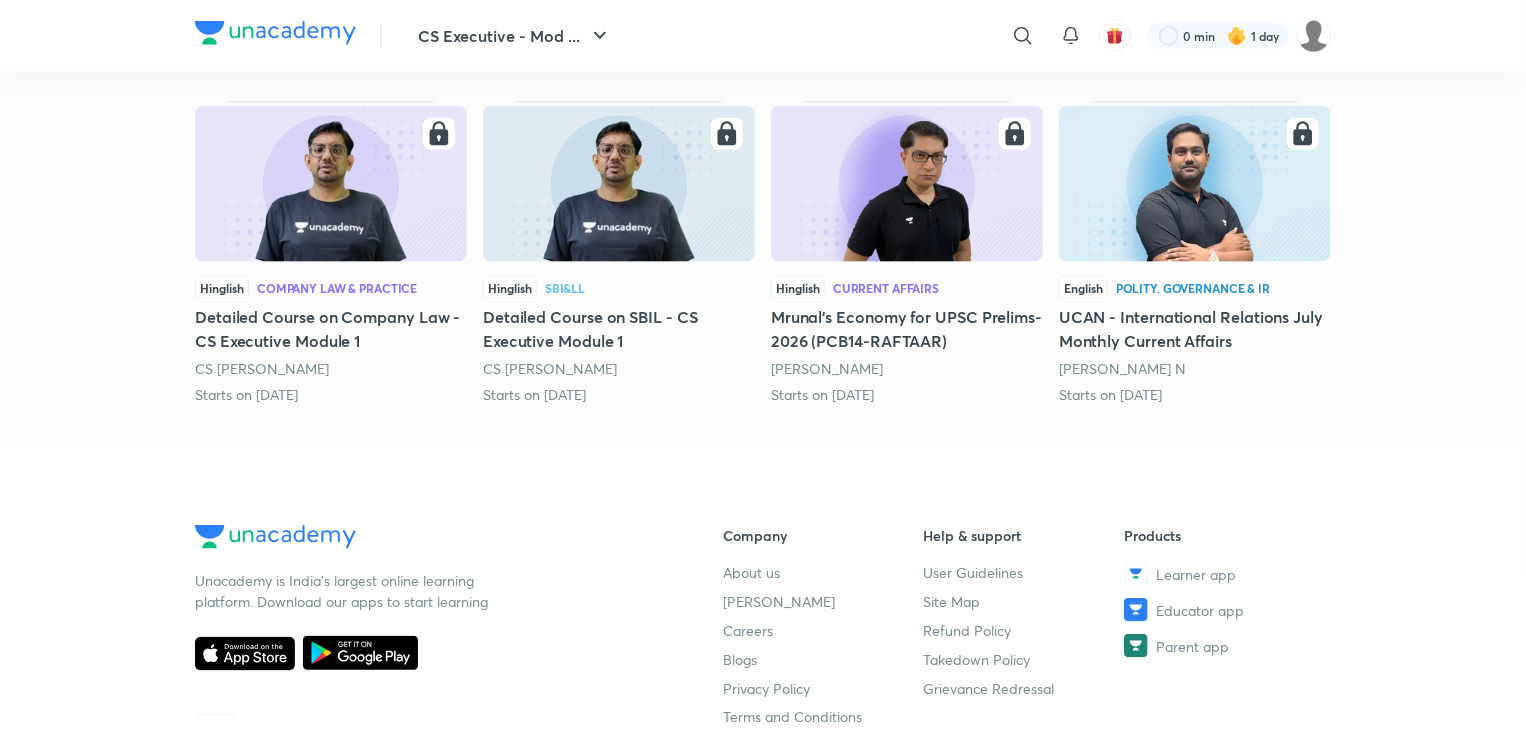 click on "CS Executive - Mod ... ​ 0 min 1 day CS Executive - Module 1 Free classes & tests More free classes Similar classes by CS [PERSON_NAME]   1.7K Conversion of Companies CS [PERSON_NAME] [DATE] • 2h    235 Little Motivation & Thoughts Before CS Exams for [DATE] [PERSON_NAME] [DATE] • 1h    155 Study Plan + Writing Practice for [DATE] CS exams [PERSON_NAME] [DATE] • 1h    567 Company Law- Important chapters covering 60-70 marks ! [PERSON_NAME] [DATE] • 1h    9 Company Law Amendments [PERSON_NAME] [DATE] • 1h    72 CS executive both groups study plan for [DATE] attempt [PERSON_NAME] Vahnika [DATE] • 1h    81 Career as Company Secretary CS [PERSON_NAME] [DATE] • 1h    129 [DATE] study plan module 1 & 2 | Post exams discussion [PERSON_NAME] [DATE] • 1h  Company Law & Practice    • free class Free Grand Webinar: Master CS Executive – Course & Career [DATE] • 1.2K views 1:05:02 EN Company Law & Practice CS [PERSON_NAME] 12K followers •  Watch on app" at bounding box center [763, -1] 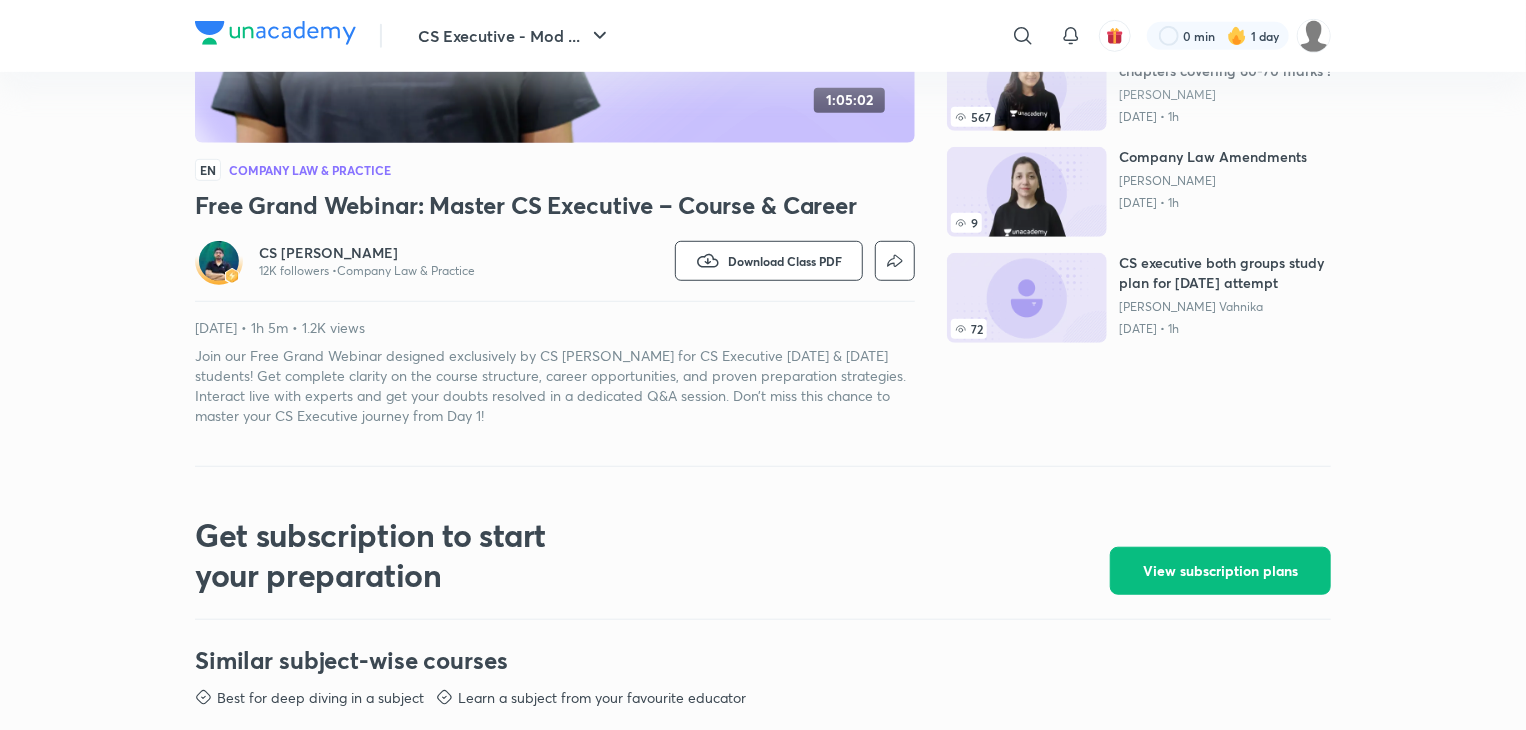 drag, startPoint x: 497, startPoint y: 2, endPoint x: 1091, endPoint y: 421, distance: 726.90924 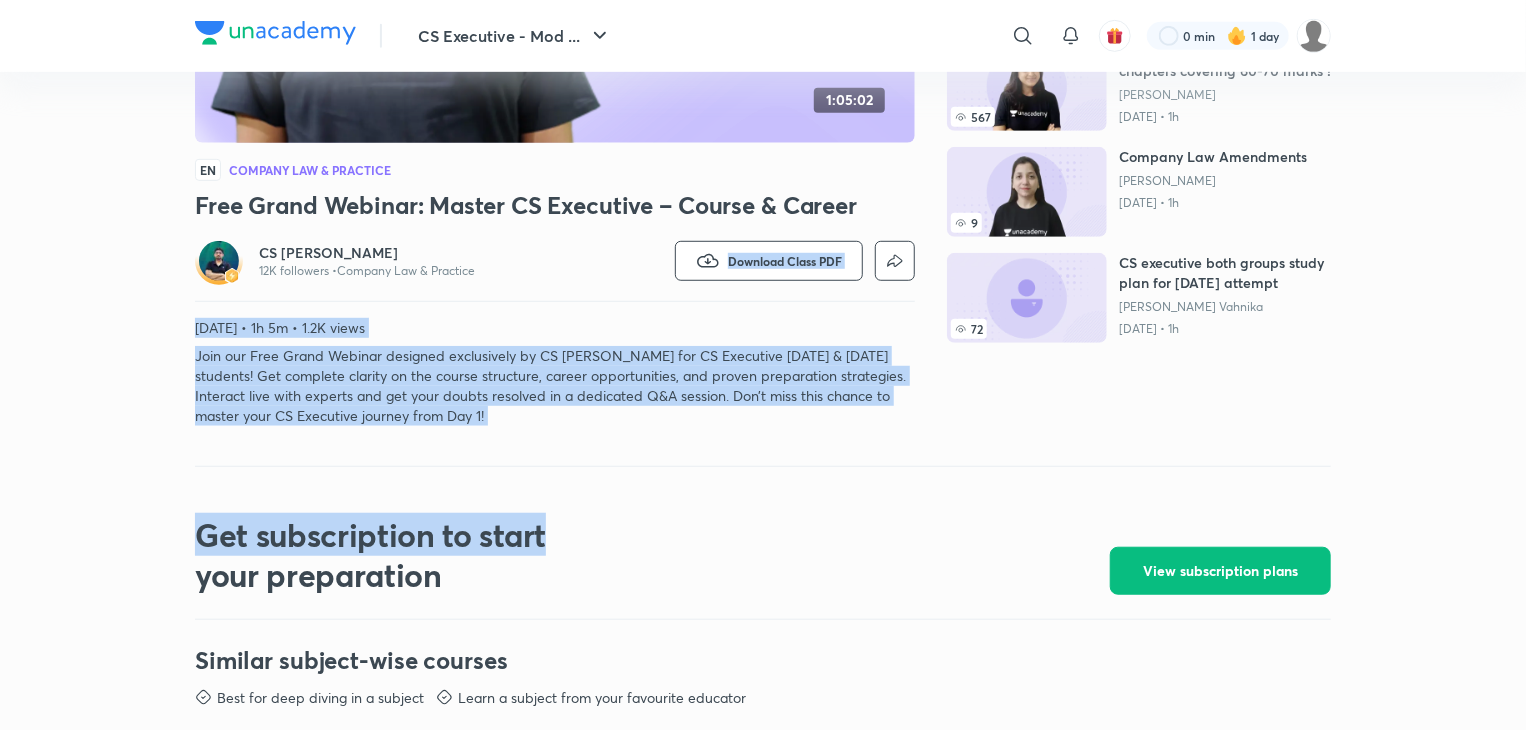 drag, startPoint x: 817, startPoint y: 445, endPoint x: 524, endPoint y: -32, distance: 559.80176 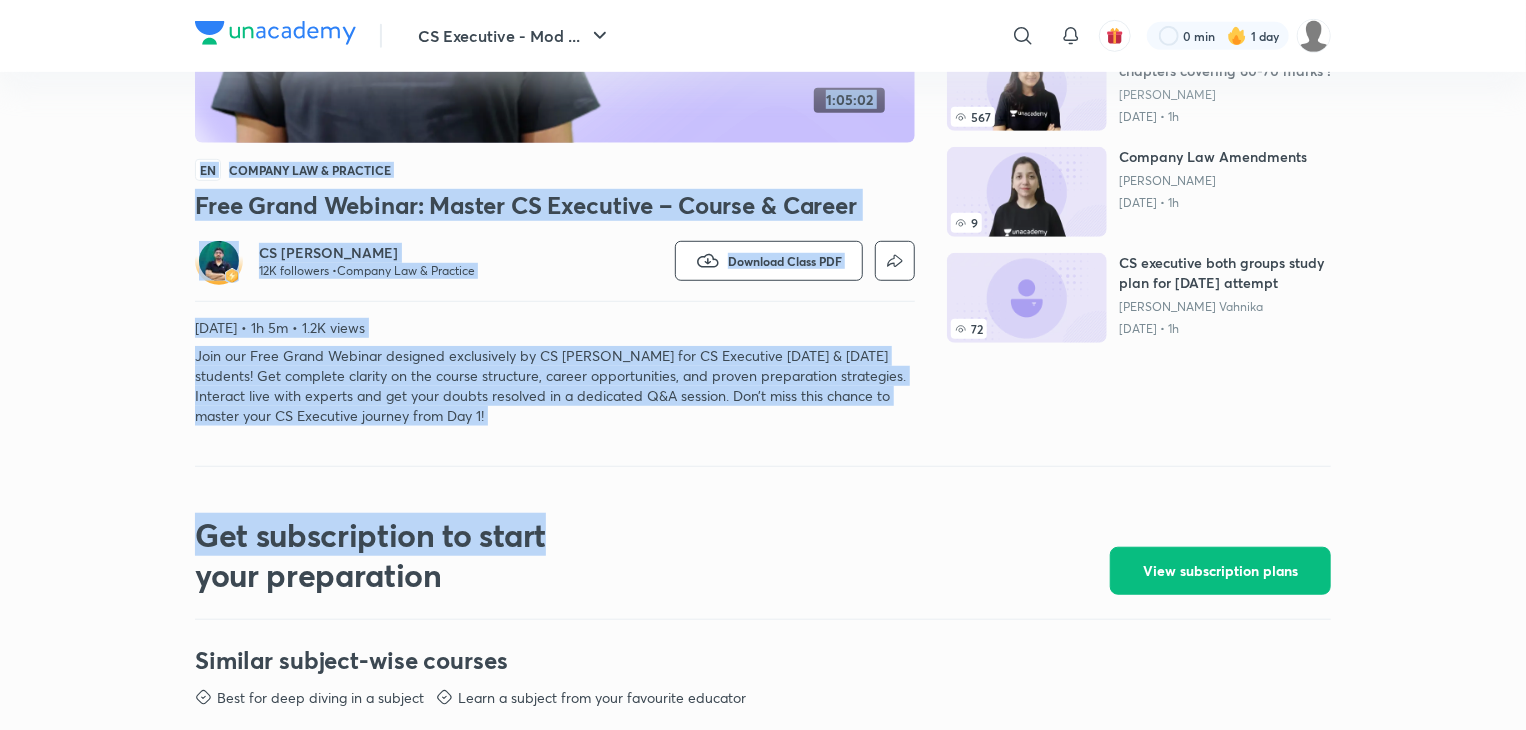 scroll, scrollTop: 517, scrollLeft: 0, axis: vertical 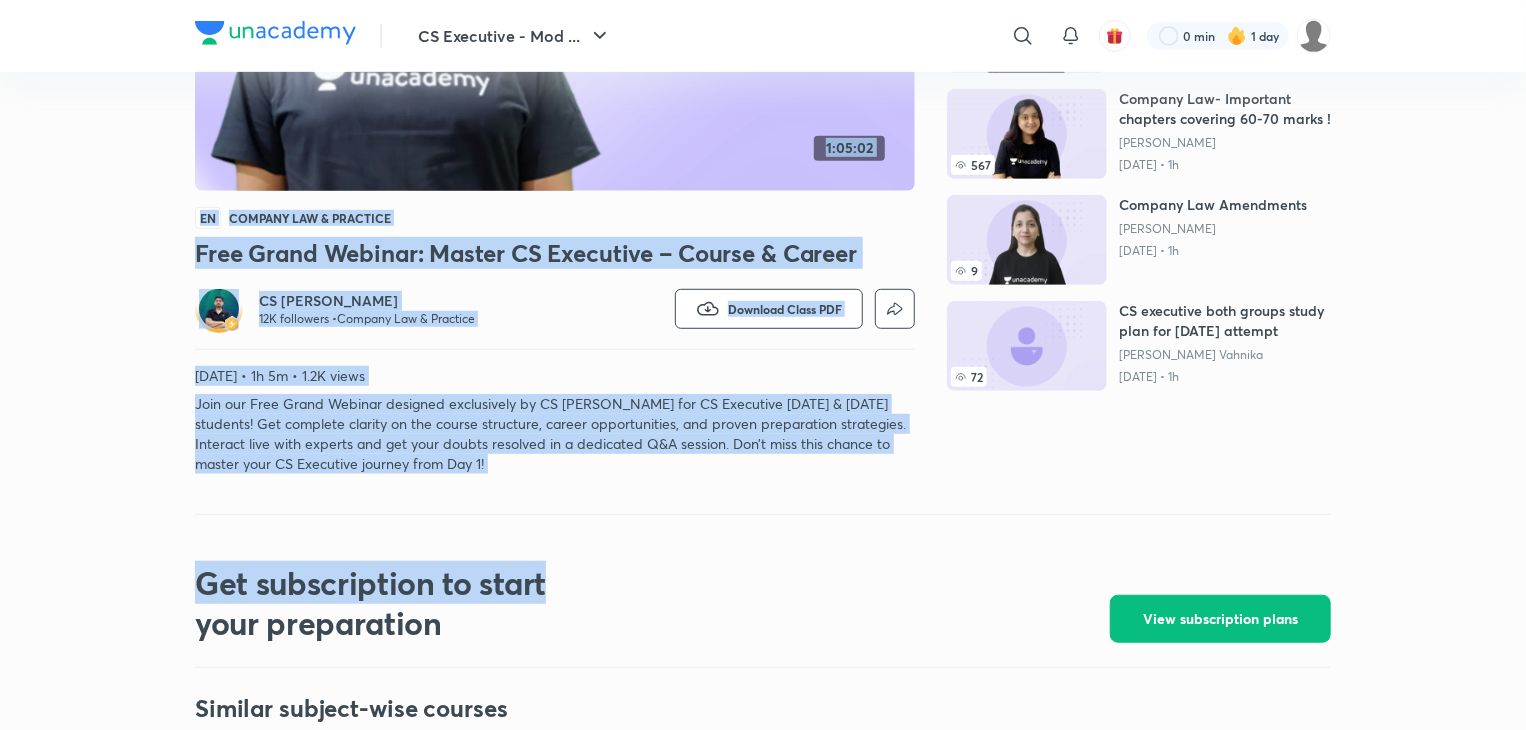 click on "Get subscription to start your preparation View subscription plans" at bounding box center (763, 579) 